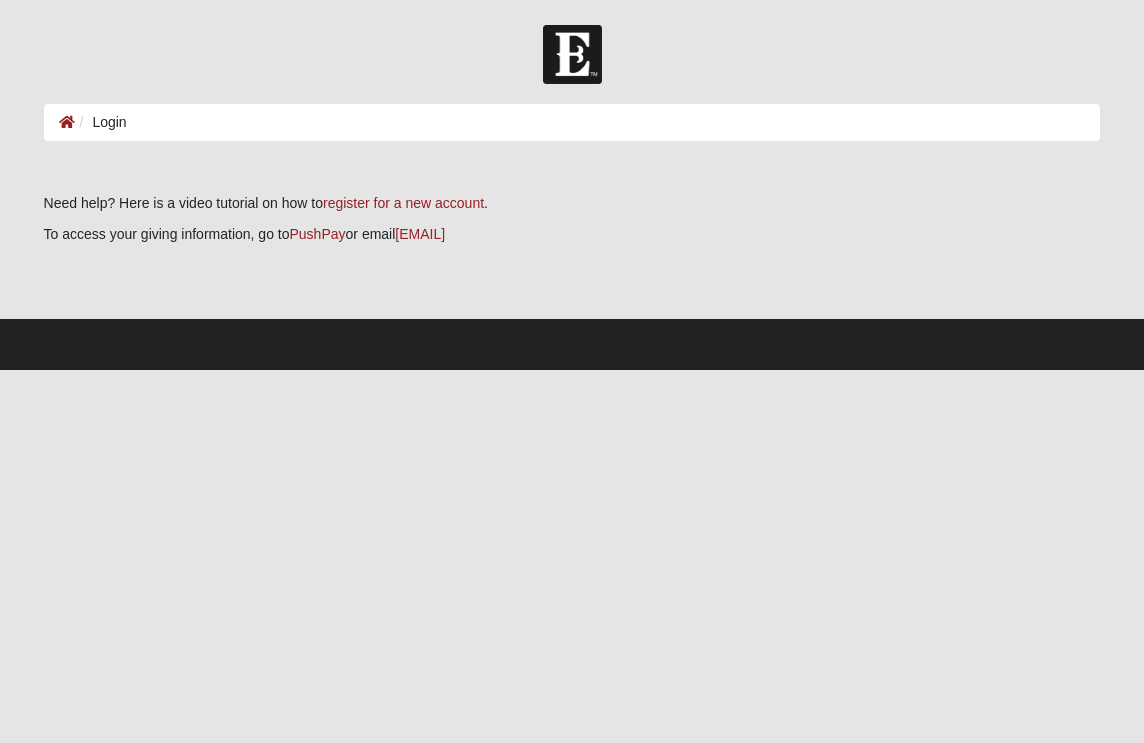 scroll, scrollTop: 0, scrollLeft: 0, axis: both 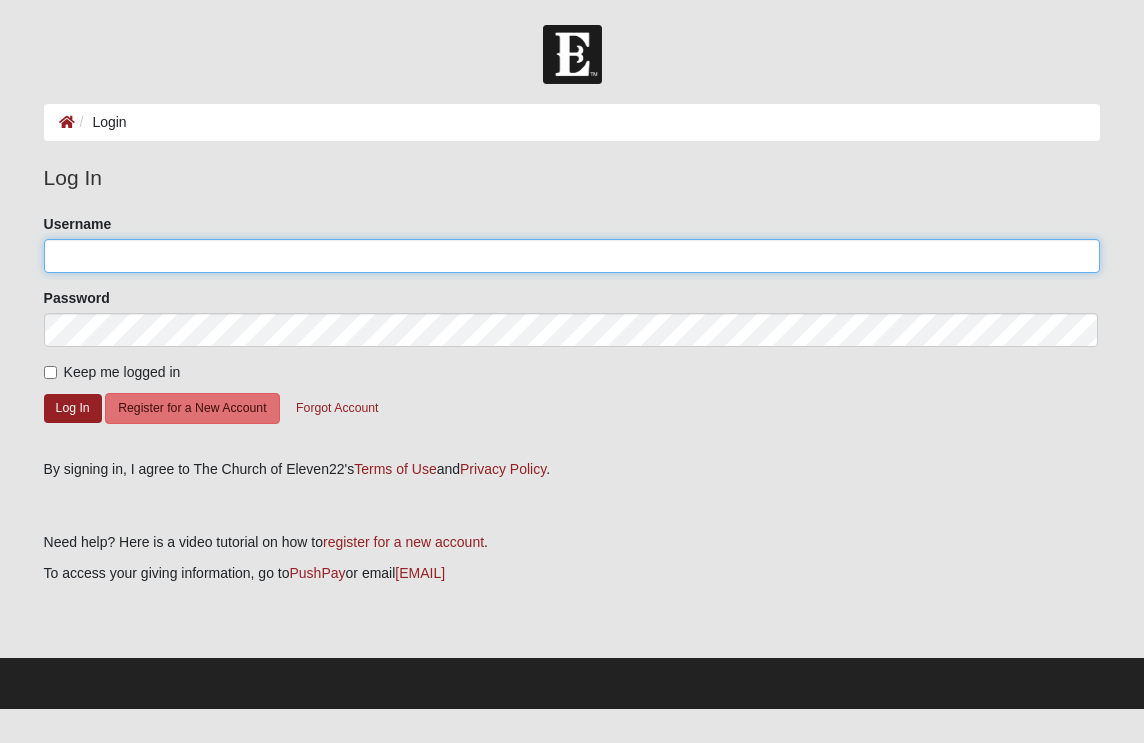 type on "jlcassidy" 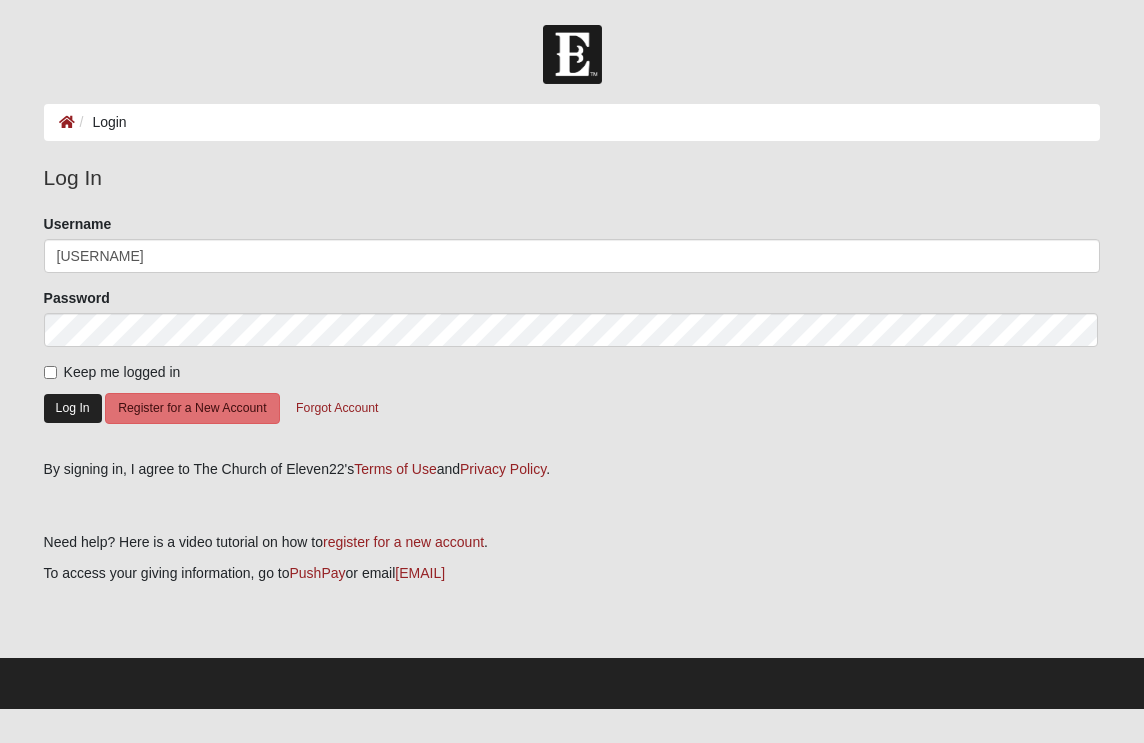 click on "Log In" 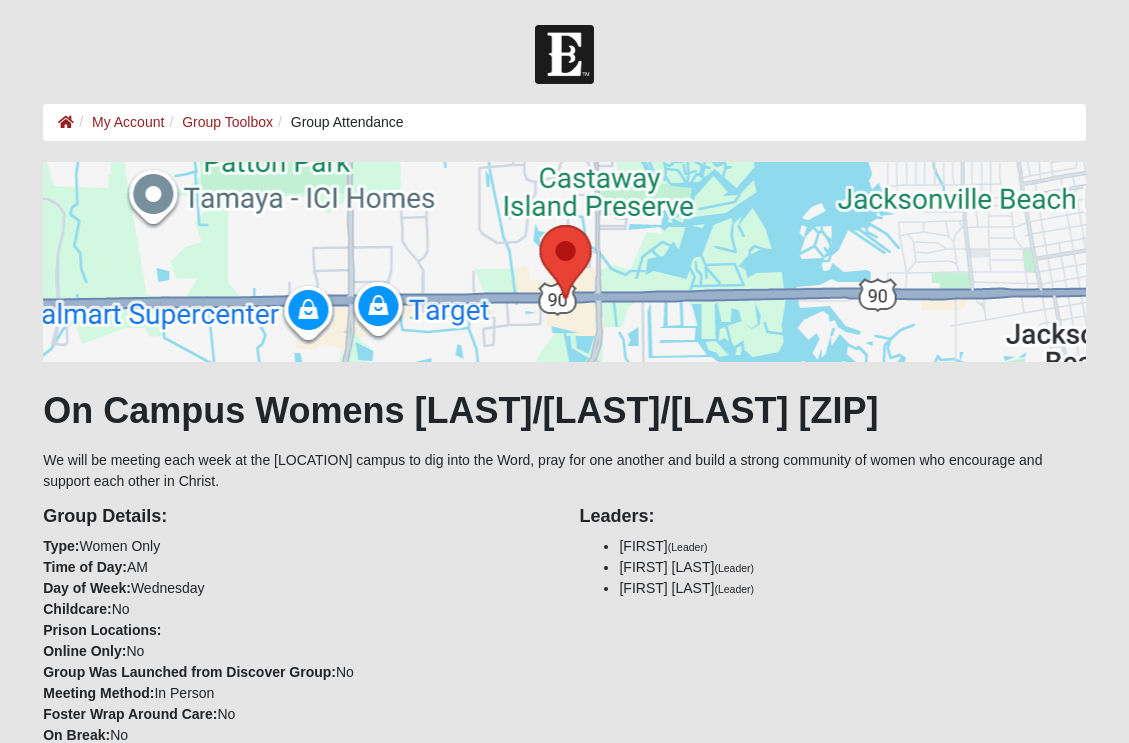 scroll, scrollTop: 0, scrollLeft: 0, axis: both 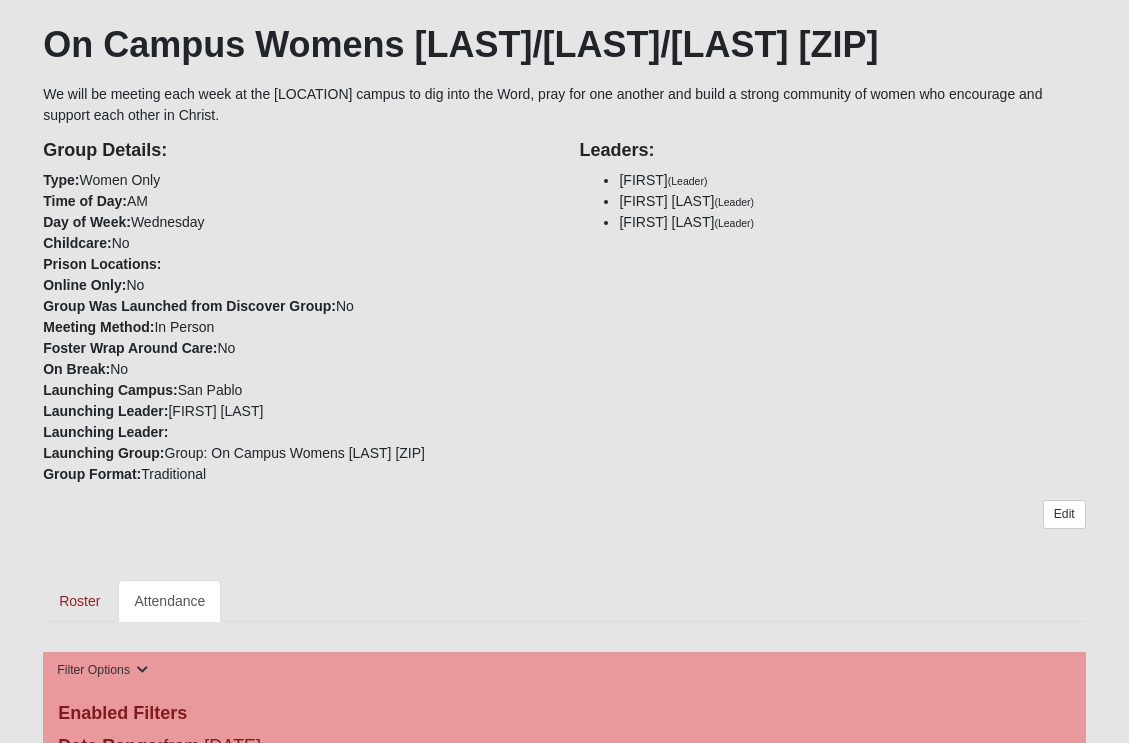 click on "Attendance" at bounding box center [169, 601] 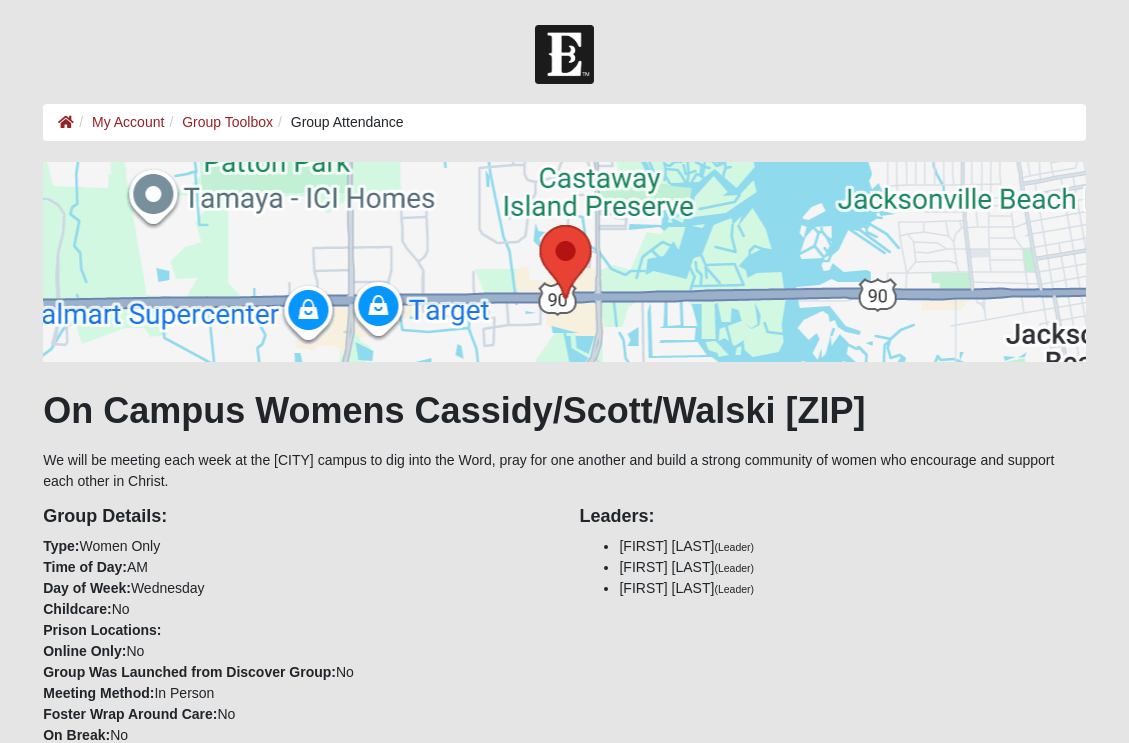 scroll, scrollTop: 0, scrollLeft: 0, axis: both 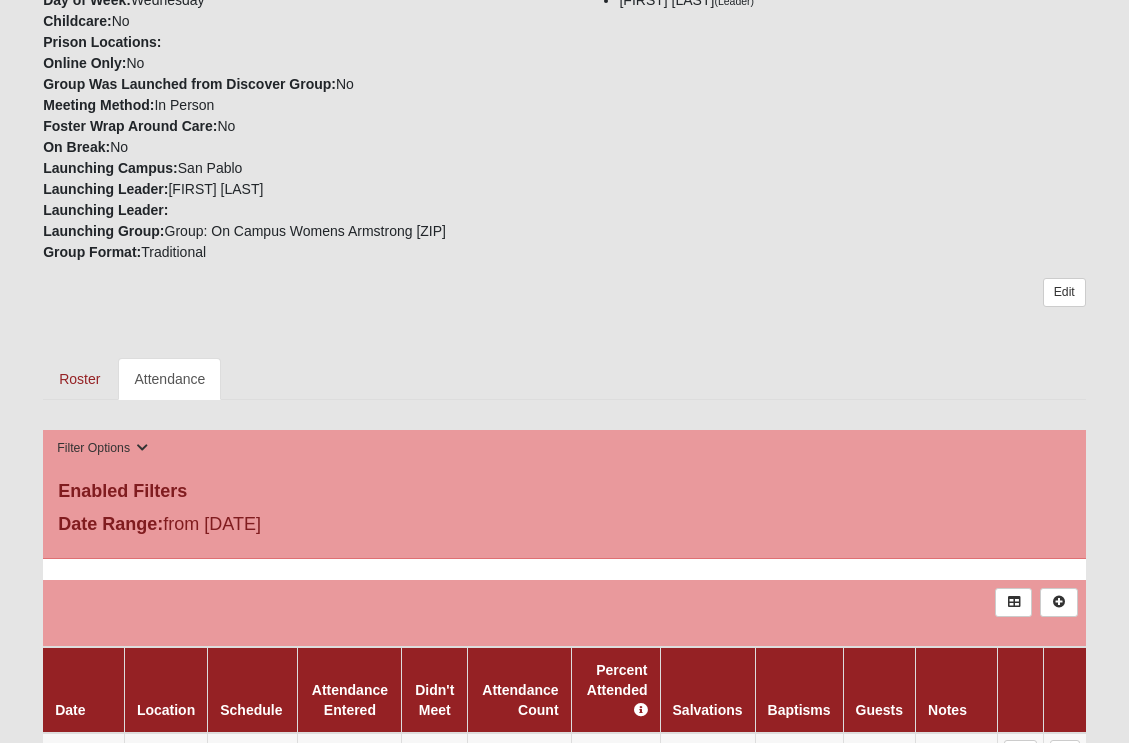 click on "Attendance" at bounding box center (169, 379) 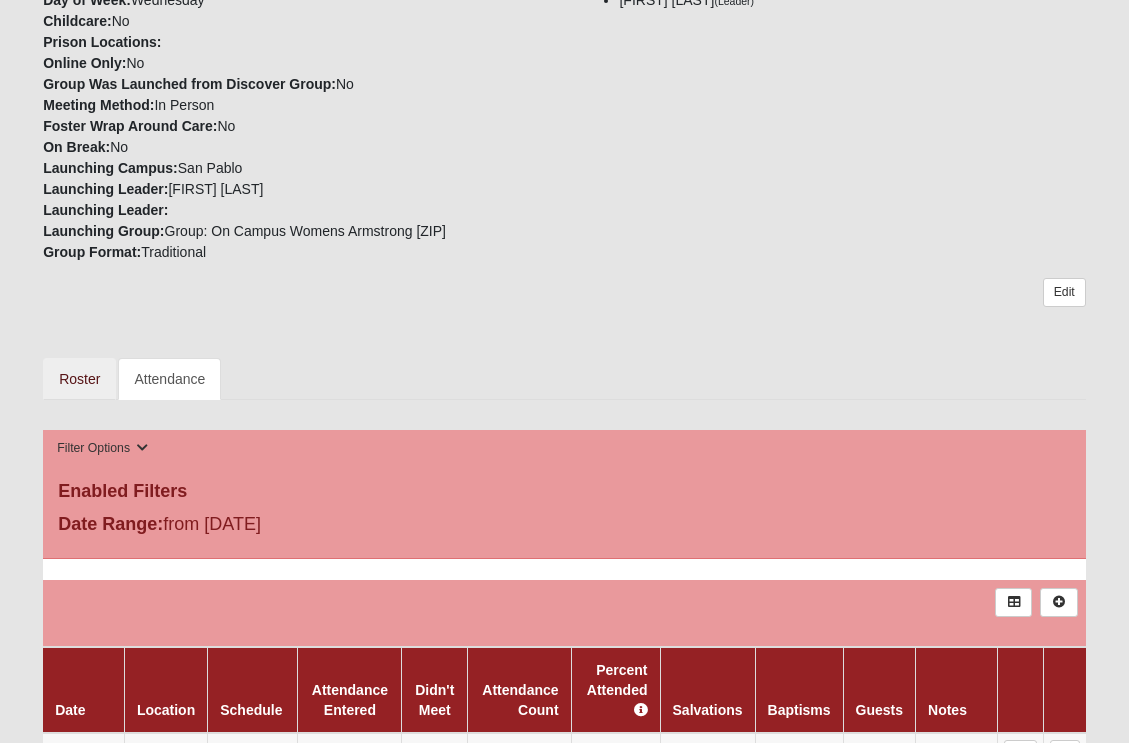 click on "Roster" at bounding box center (79, 379) 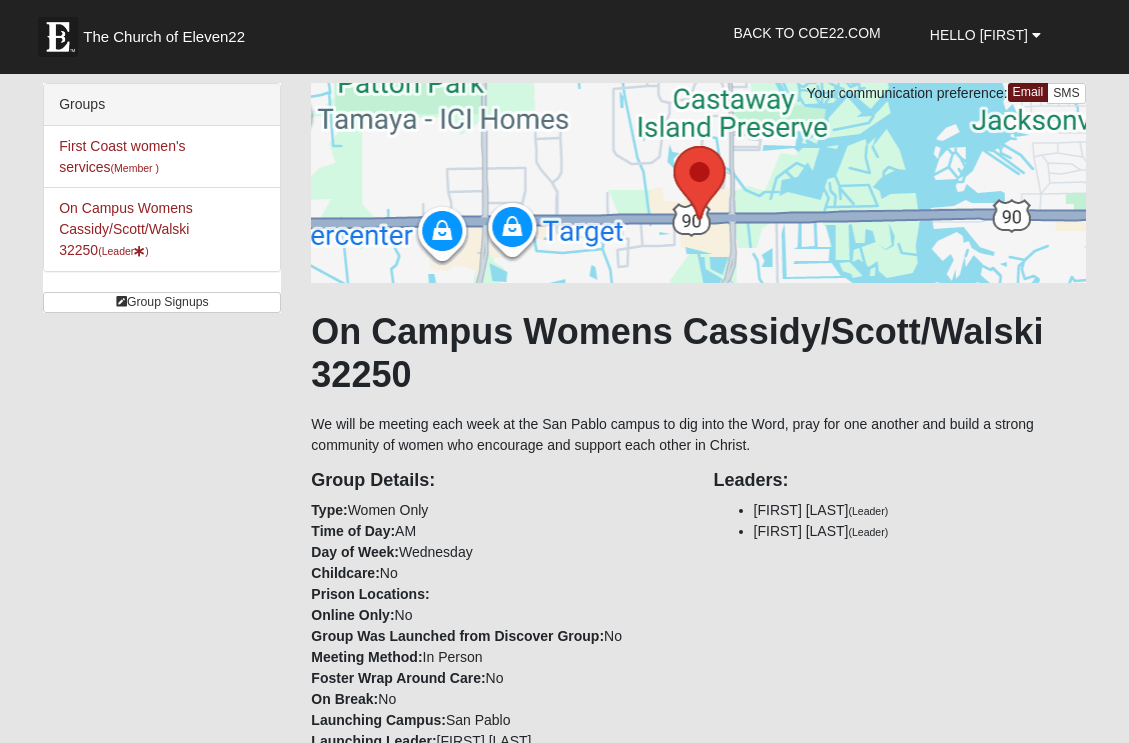 scroll, scrollTop: 0, scrollLeft: 0, axis: both 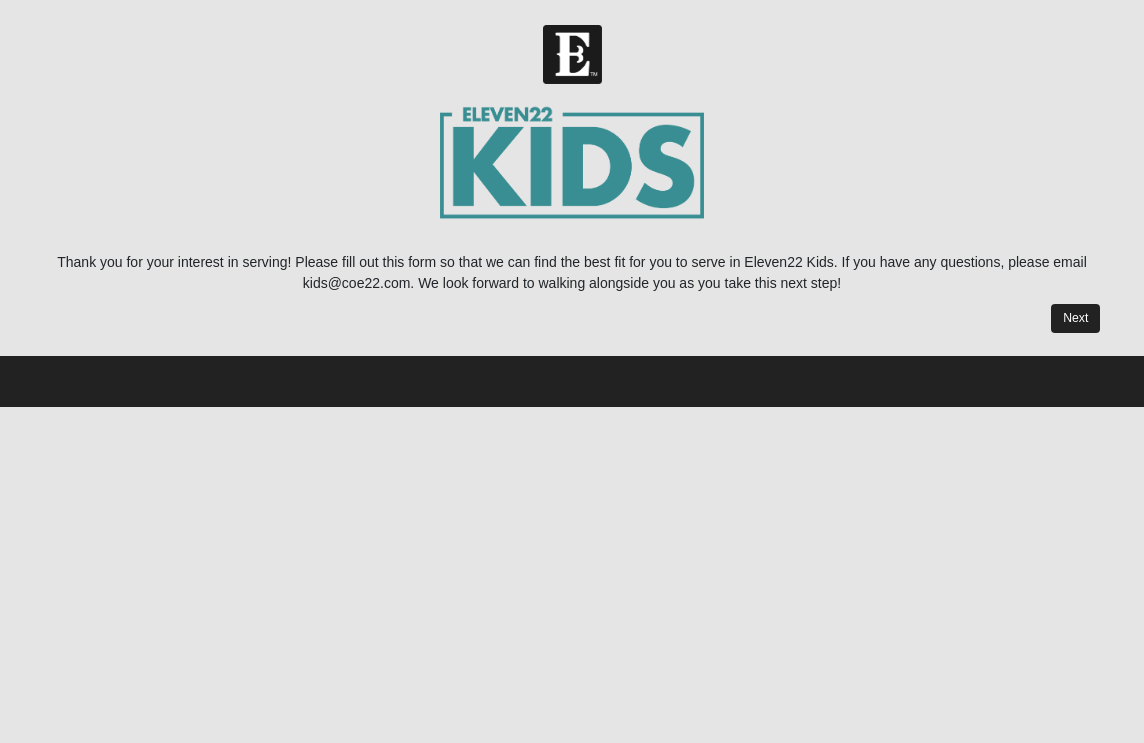 click on "Next" at bounding box center [1075, 318] 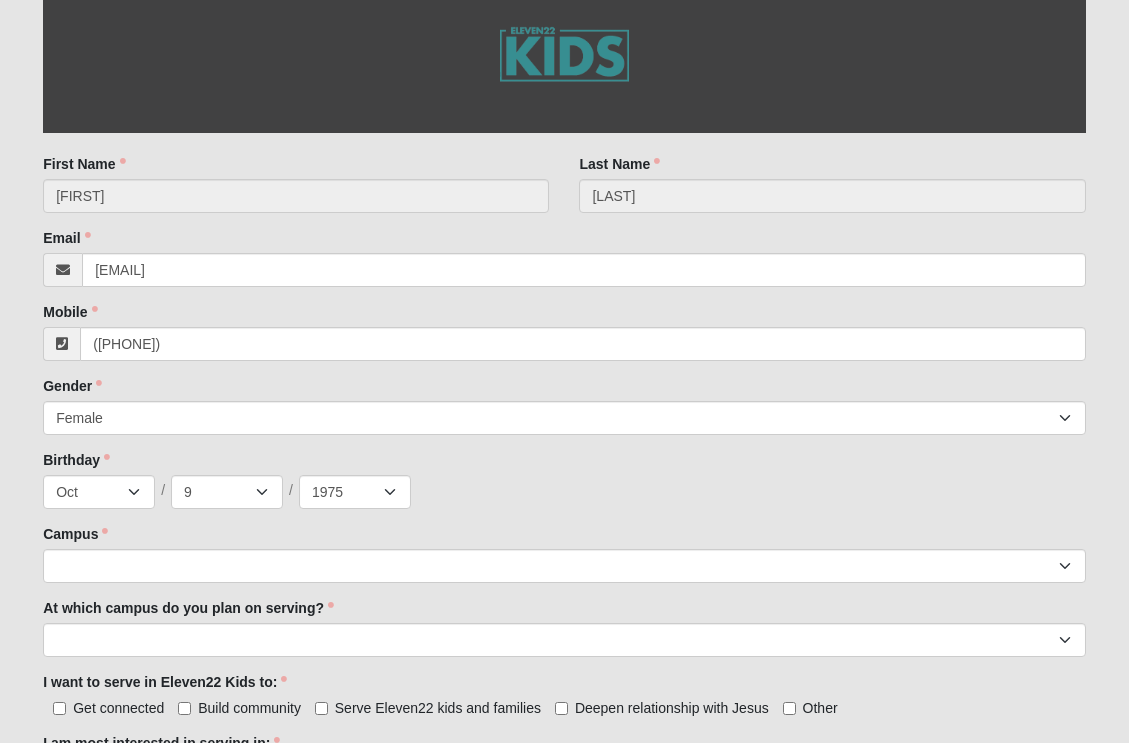 scroll, scrollTop: 514, scrollLeft: 0, axis: vertical 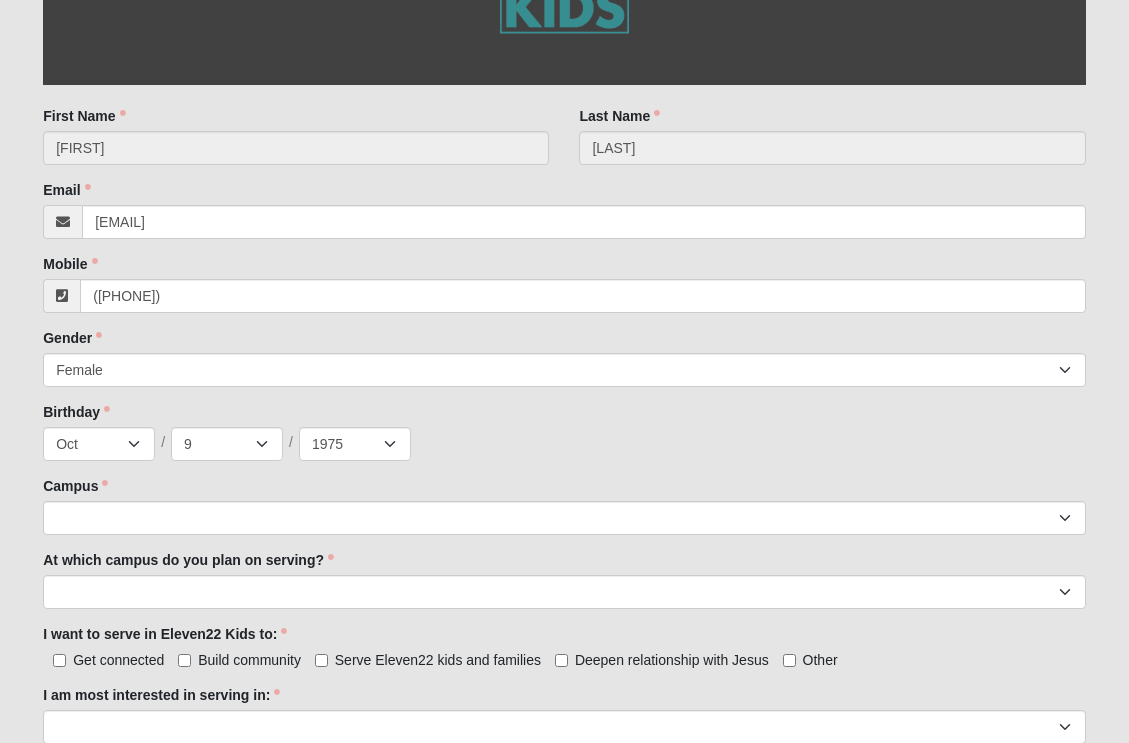 click on "[FIRST]" at bounding box center [296, 148] 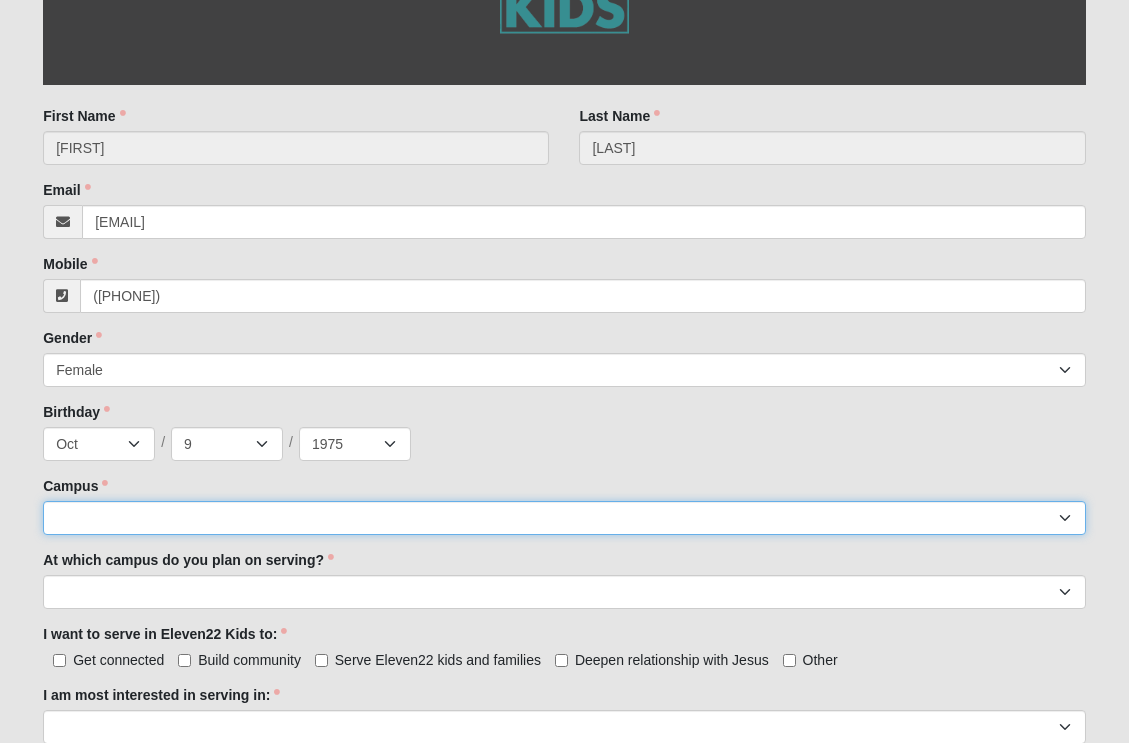 select on "3" 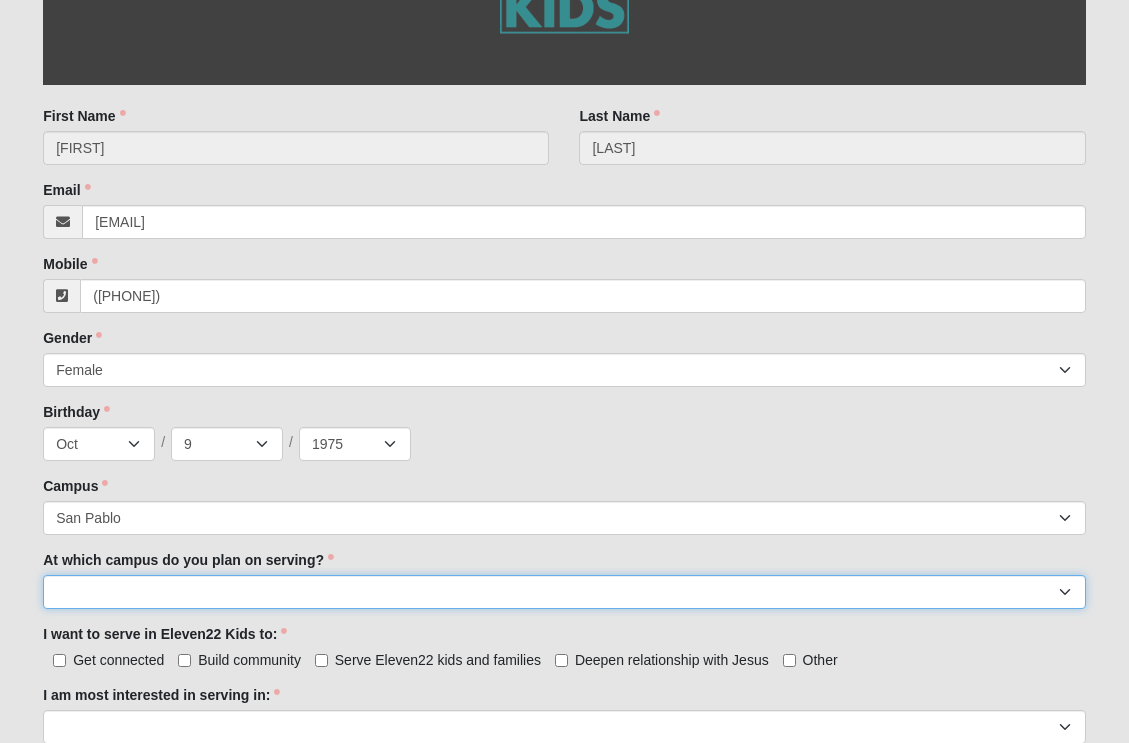 select on "San Pablo" 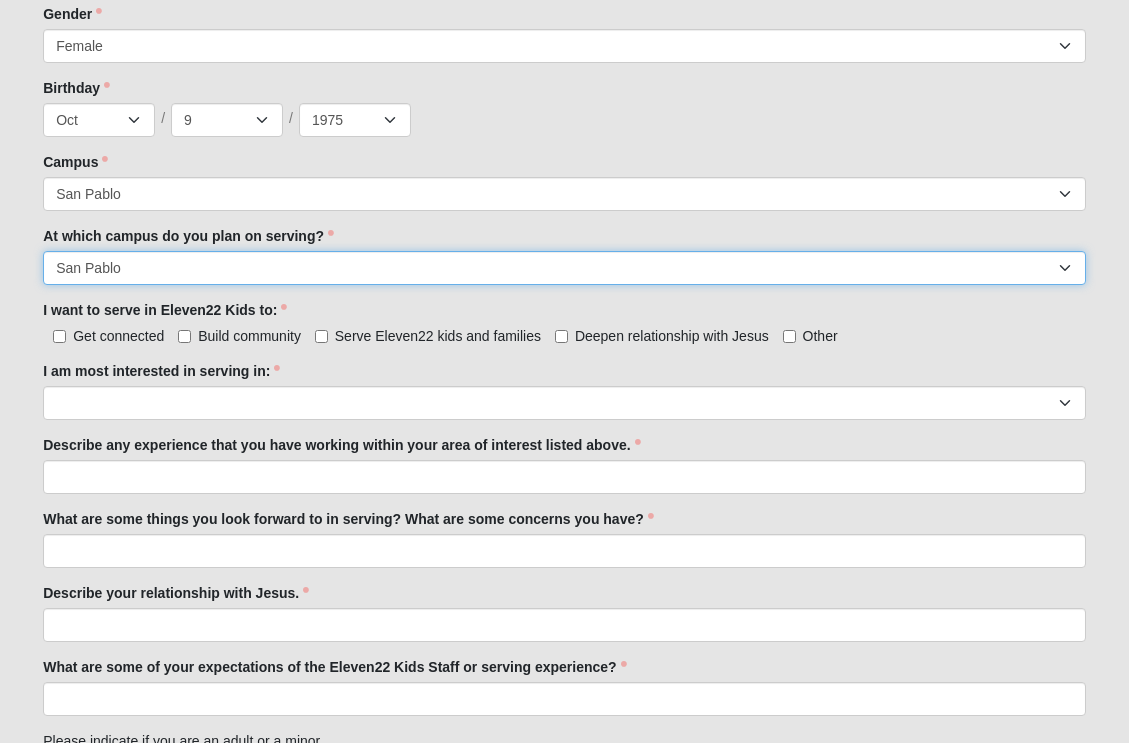 scroll, scrollTop: 847, scrollLeft: 0, axis: vertical 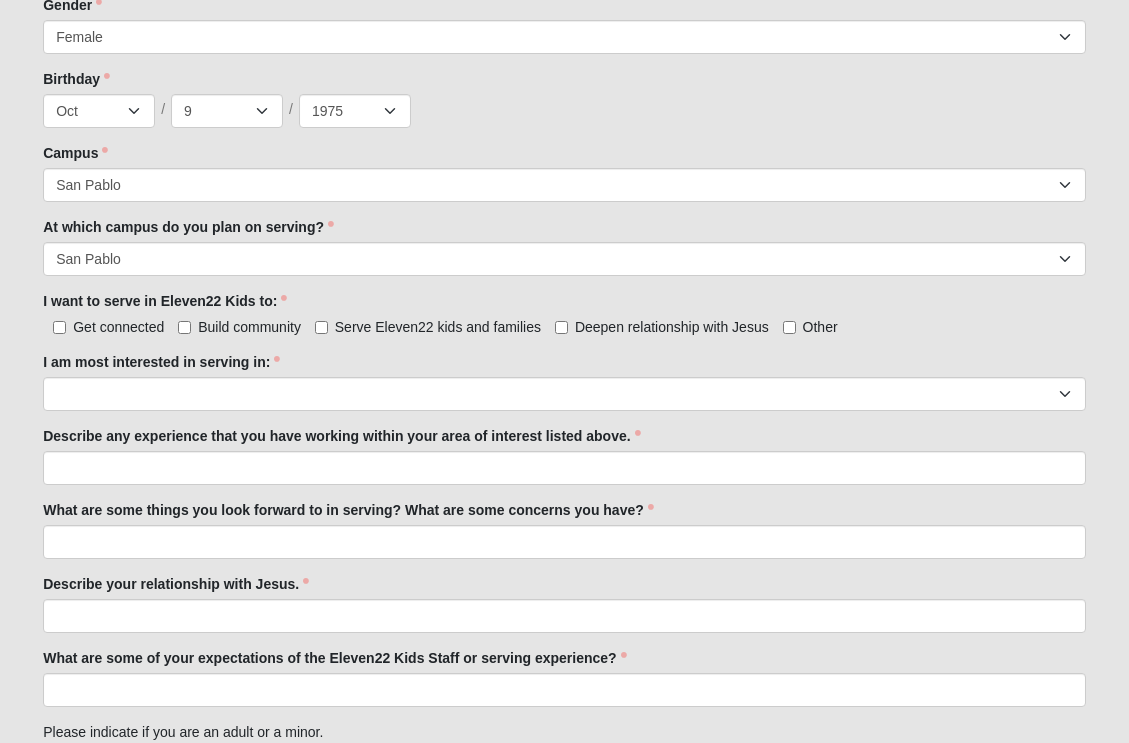 click on "Serve Eleven22 kids and families" at bounding box center (321, 327) 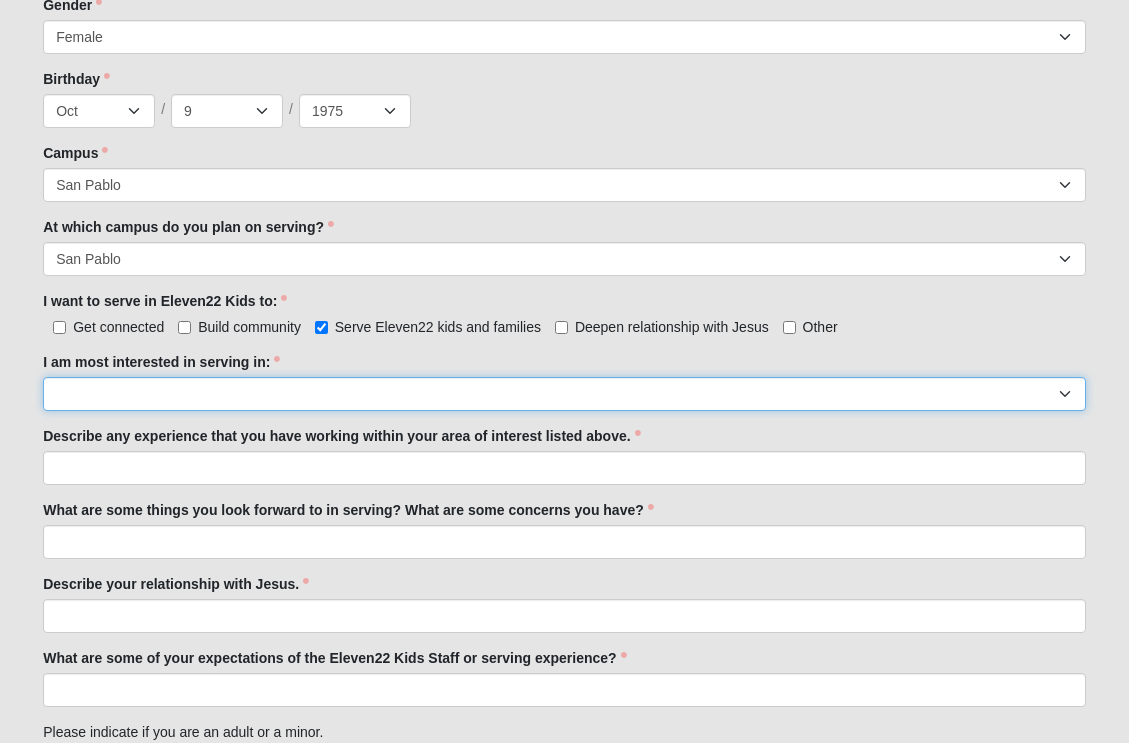select on "Tour Guide" 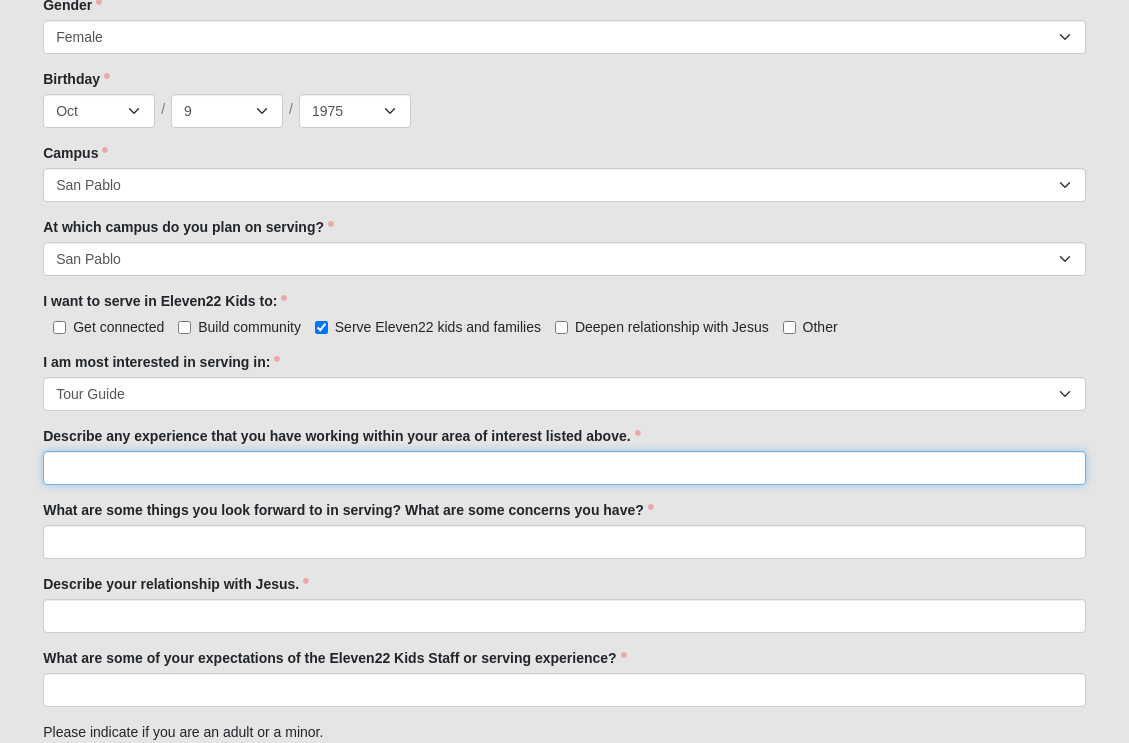 click on "Describe any experience that you have working within your area of interest listed above." at bounding box center [564, 468] 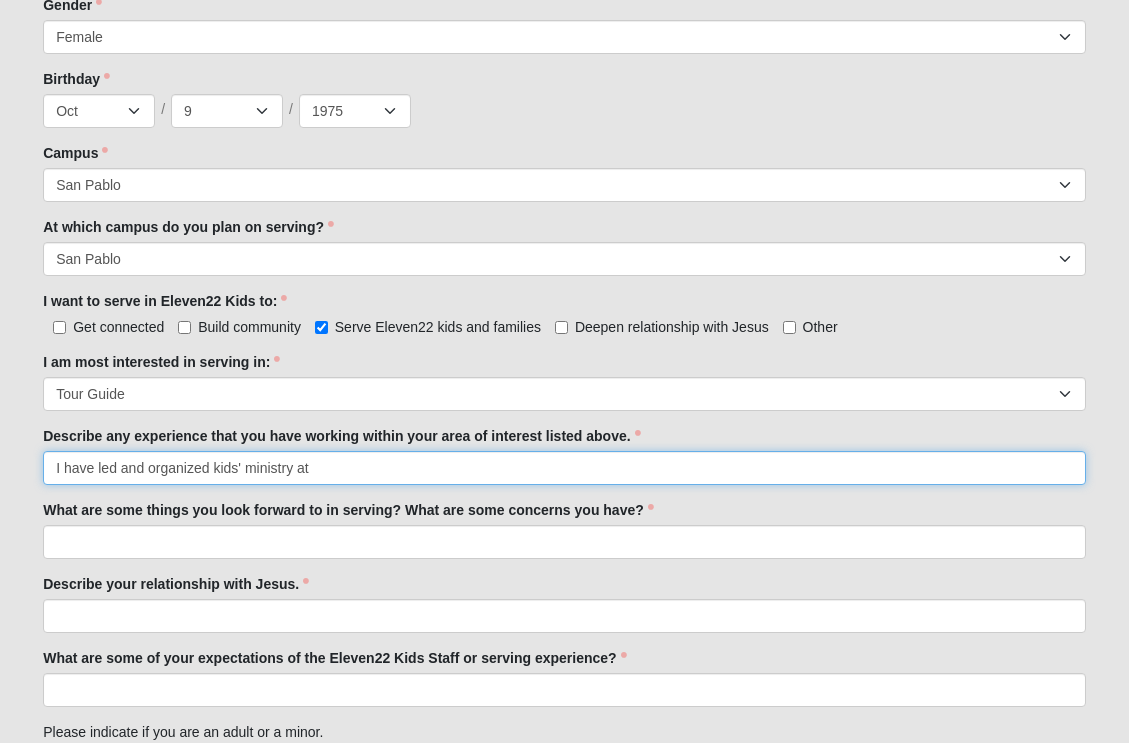 drag, startPoint x: 320, startPoint y: 465, endPoint x: 120, endPoint y: 470, distance: 200.06248 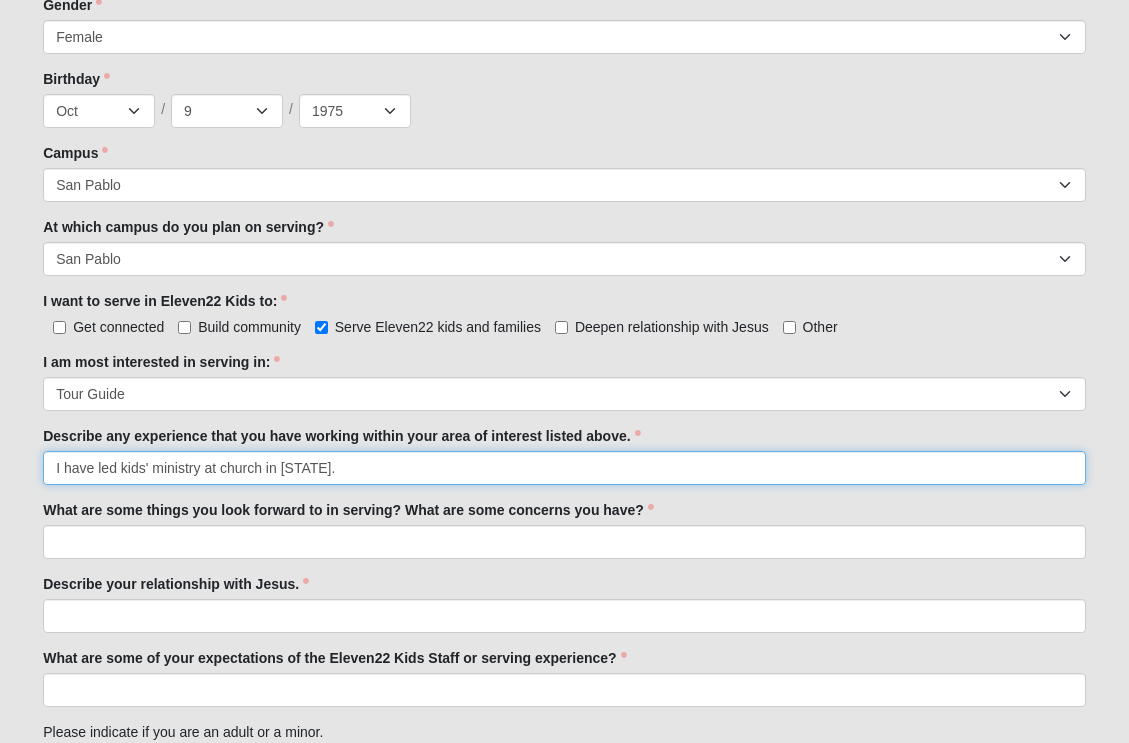 type on "I have led kids' ministry at church in [STATE]." 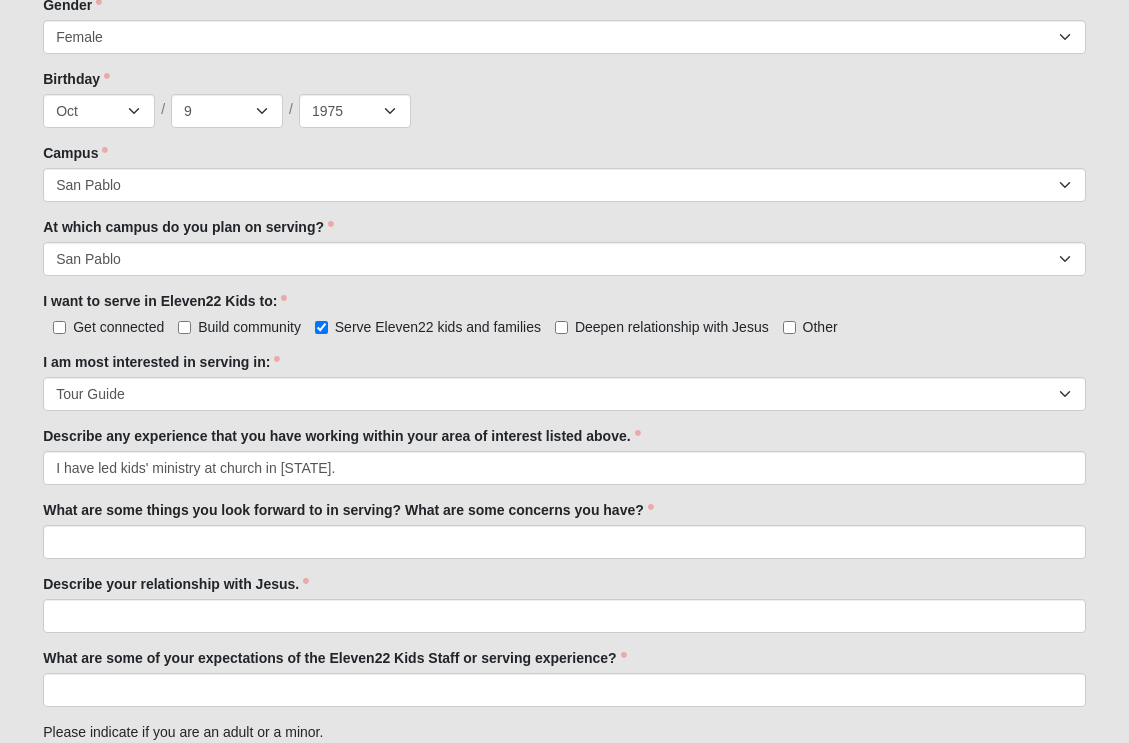 click on "What are some things you look forward to in serving? What are some concerns you have?
What are some things you look forward to in serving? What are some concerns you have? is required." at bounding box center [564, 529] 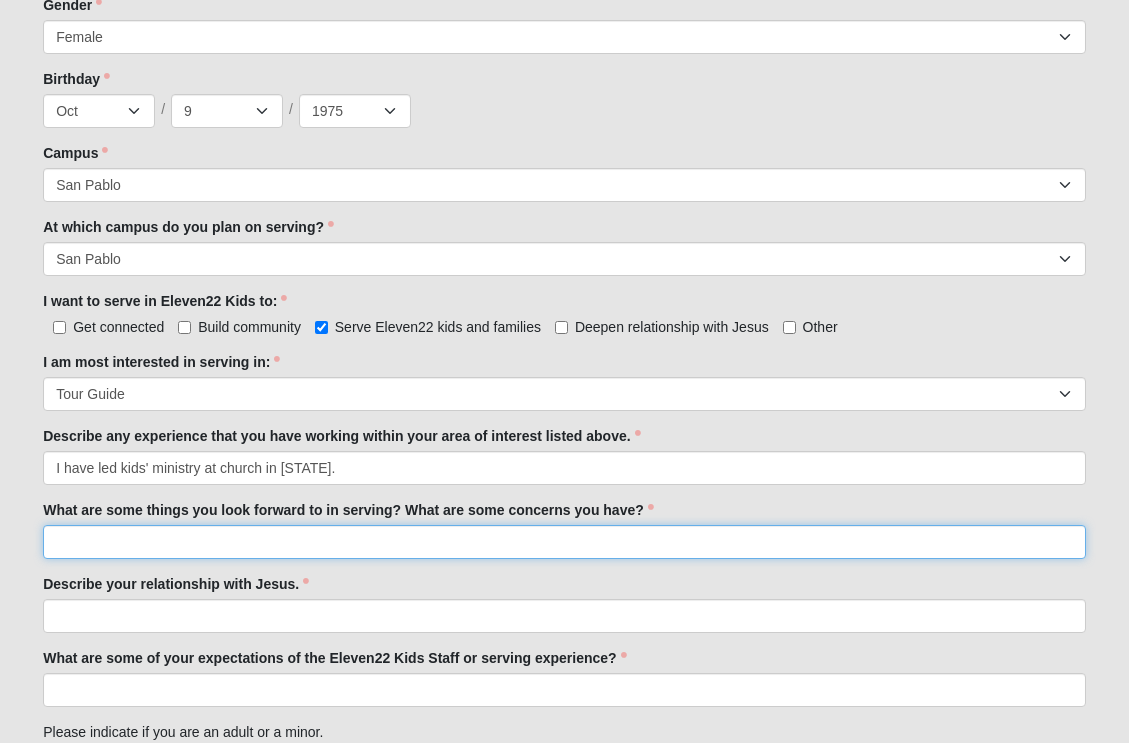 click on "What are some things you look forward to in serving? What are some concerns you have?" at bounding box center (564, 542) 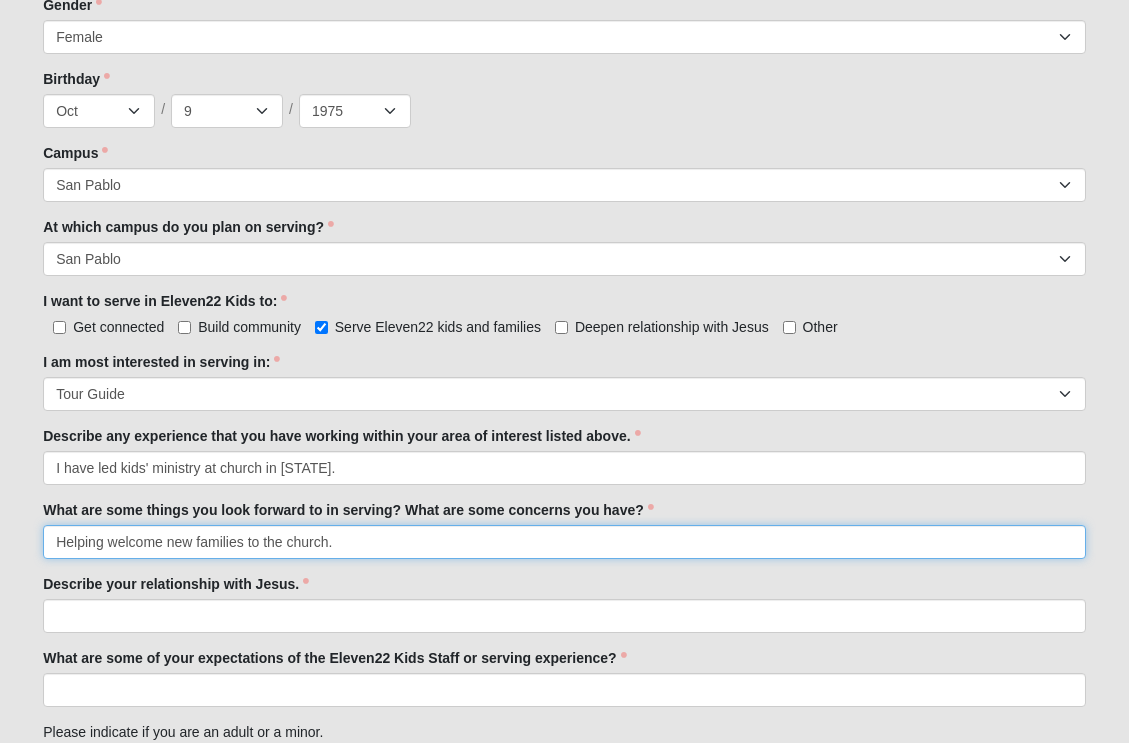 type on "Helping welcome new families to the church." 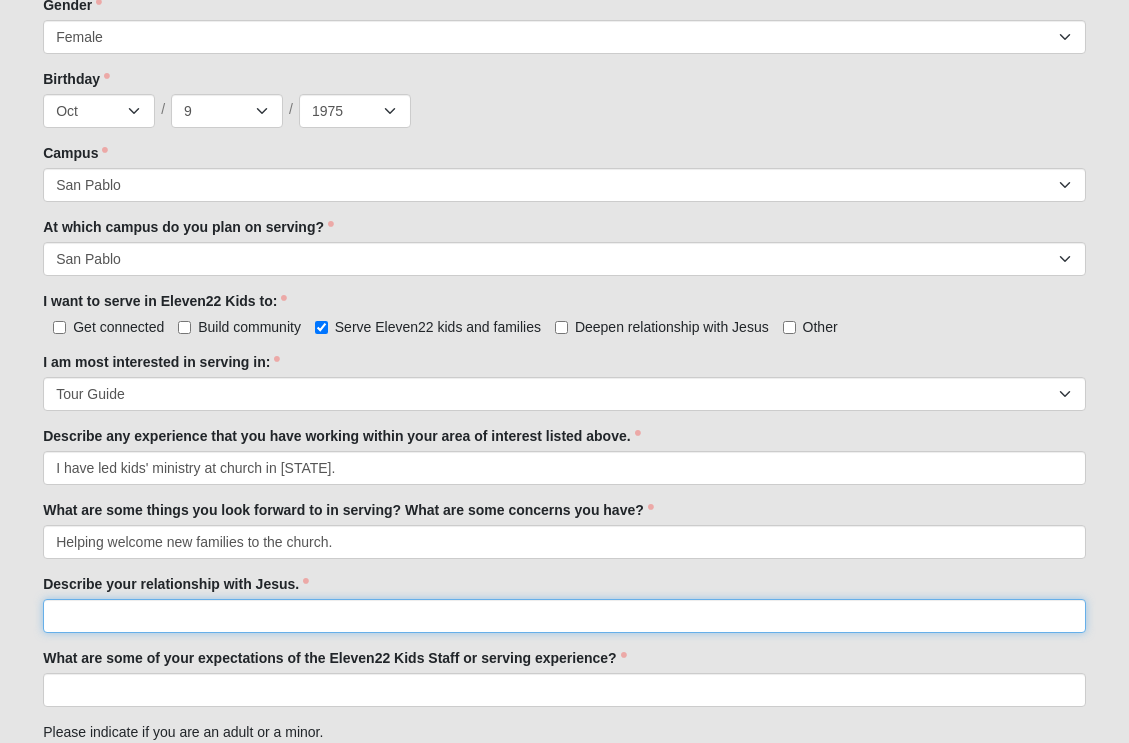 click on "Describe your relationship with Jesus." at bounding box center [564, 616] 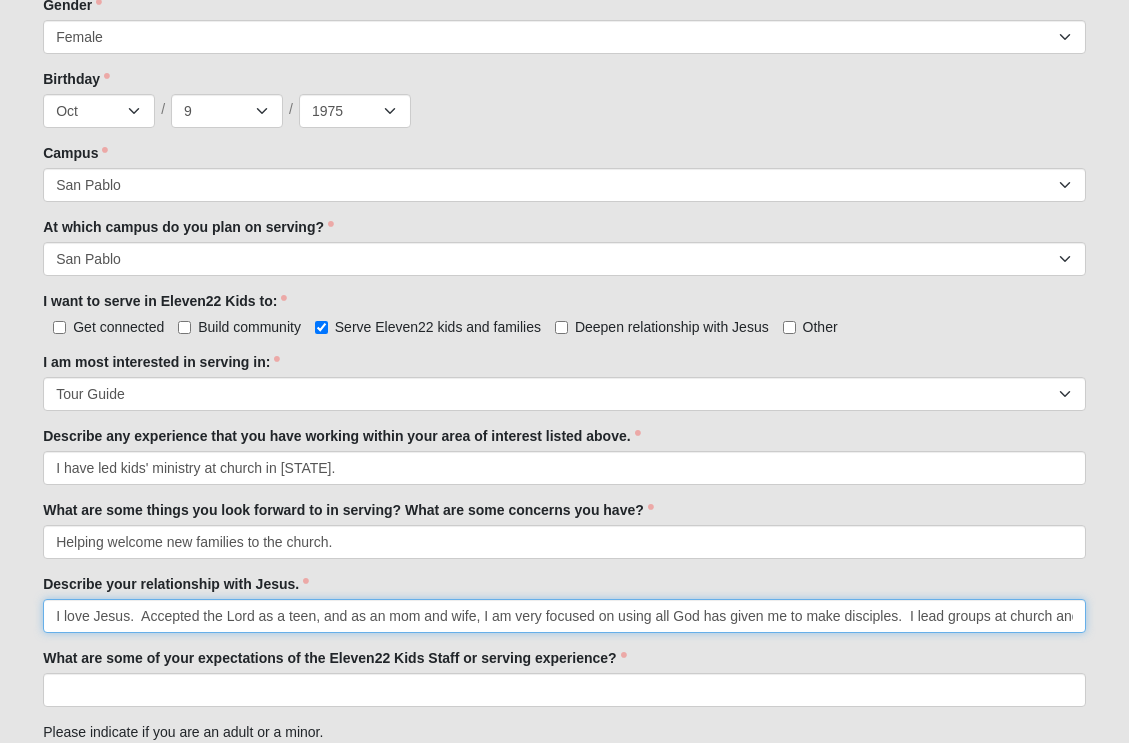 type on "I love Jesus.  Accepted the Lord as a teen, and as an mom and wife, I am very focused on using all God has given me to make disciples.  I lead groups at church and Providence school focused on discipleship and teaching women how to read the Bible." 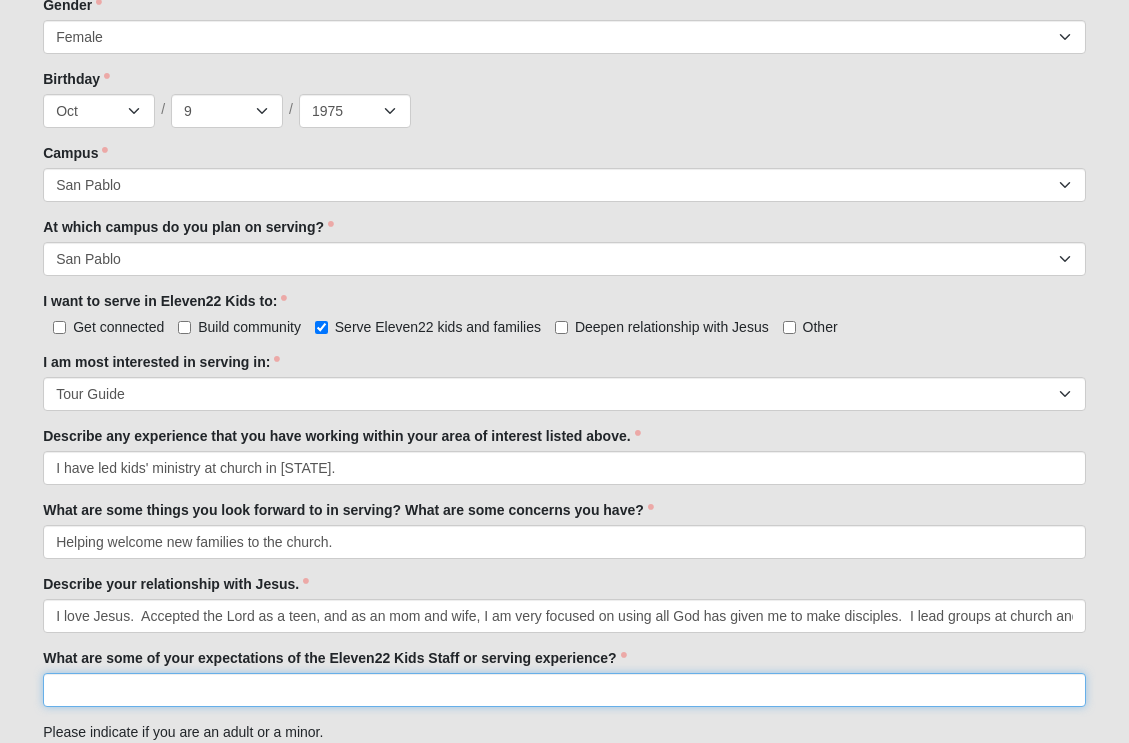 click on "What are some of your expectations of the Eleven22 Kids Staff or serving experience?" at bounding box center [564, 690] 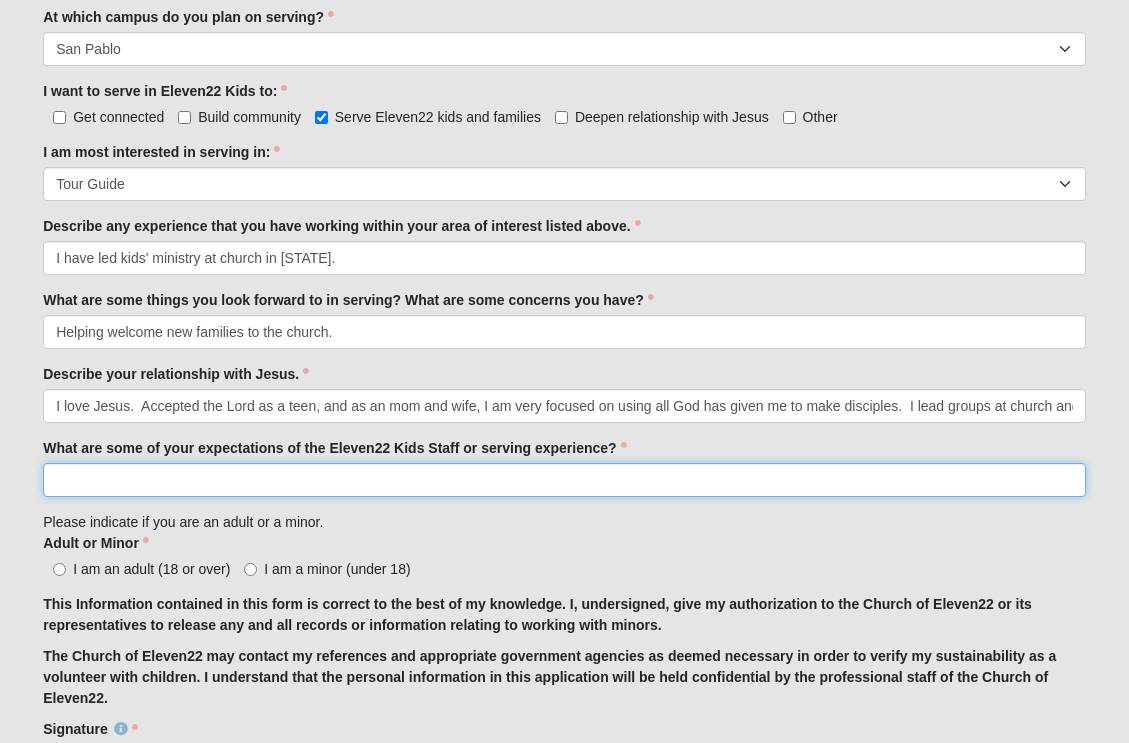 scroll, scrollTop: 1076, scrollLeft: 0, axis: vertical 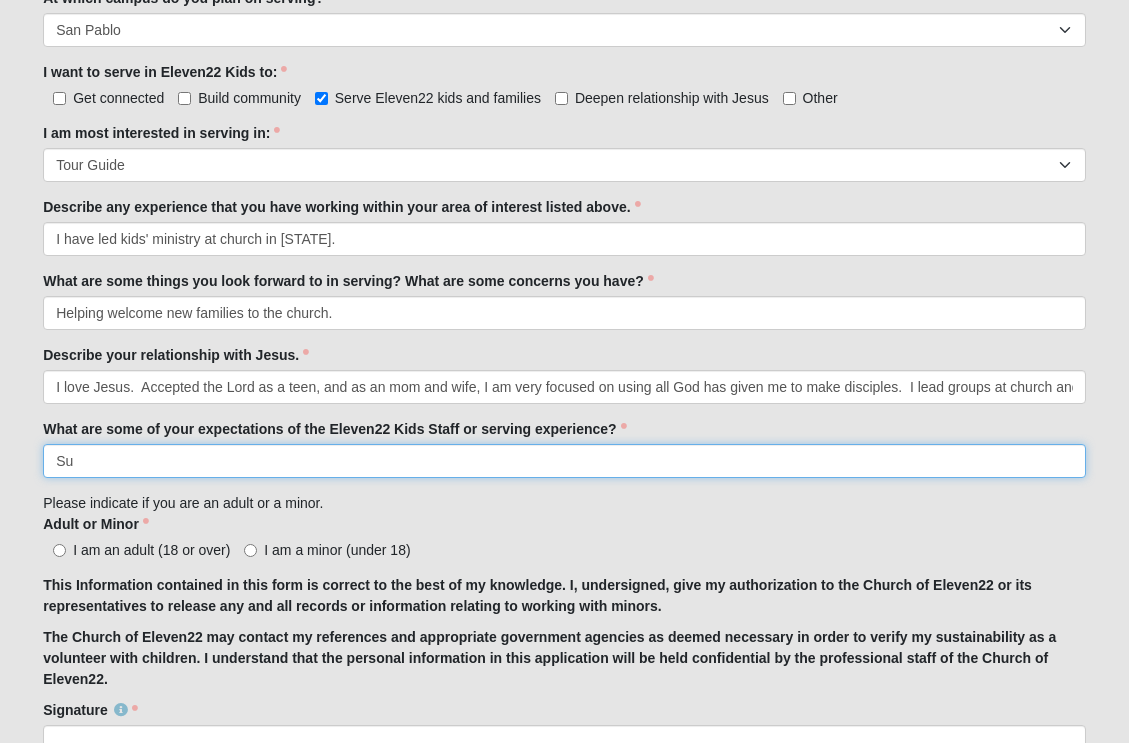 type on "S" 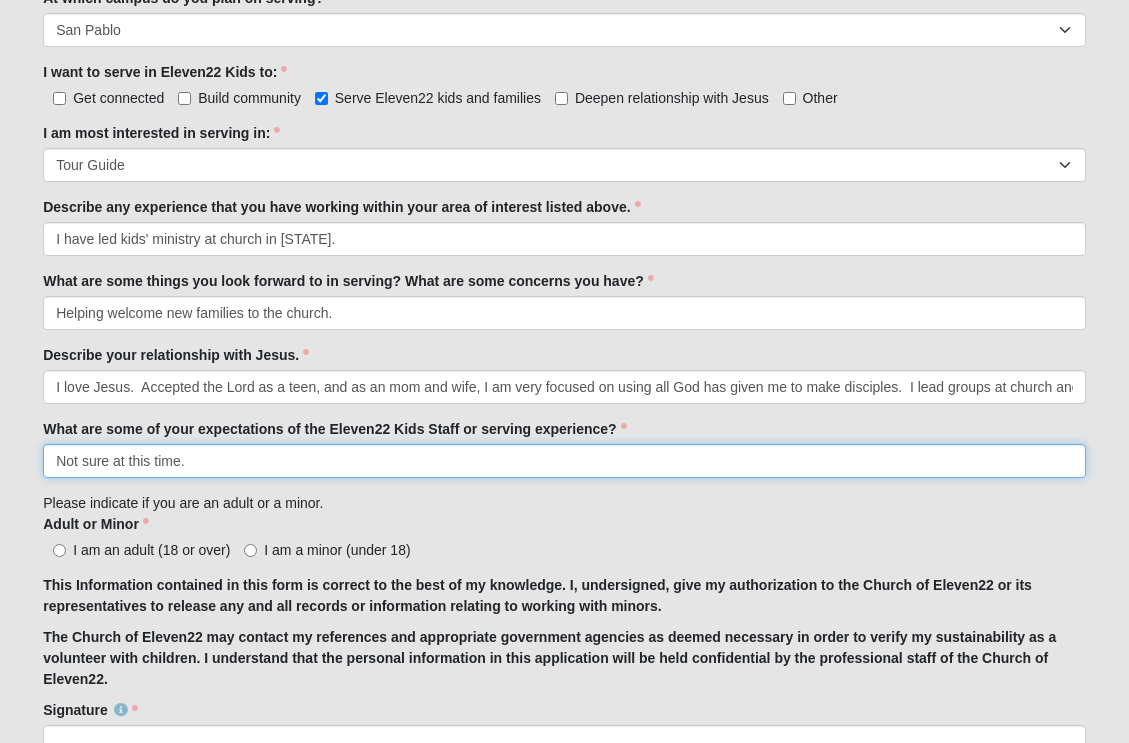 type on "Not sure at this time." 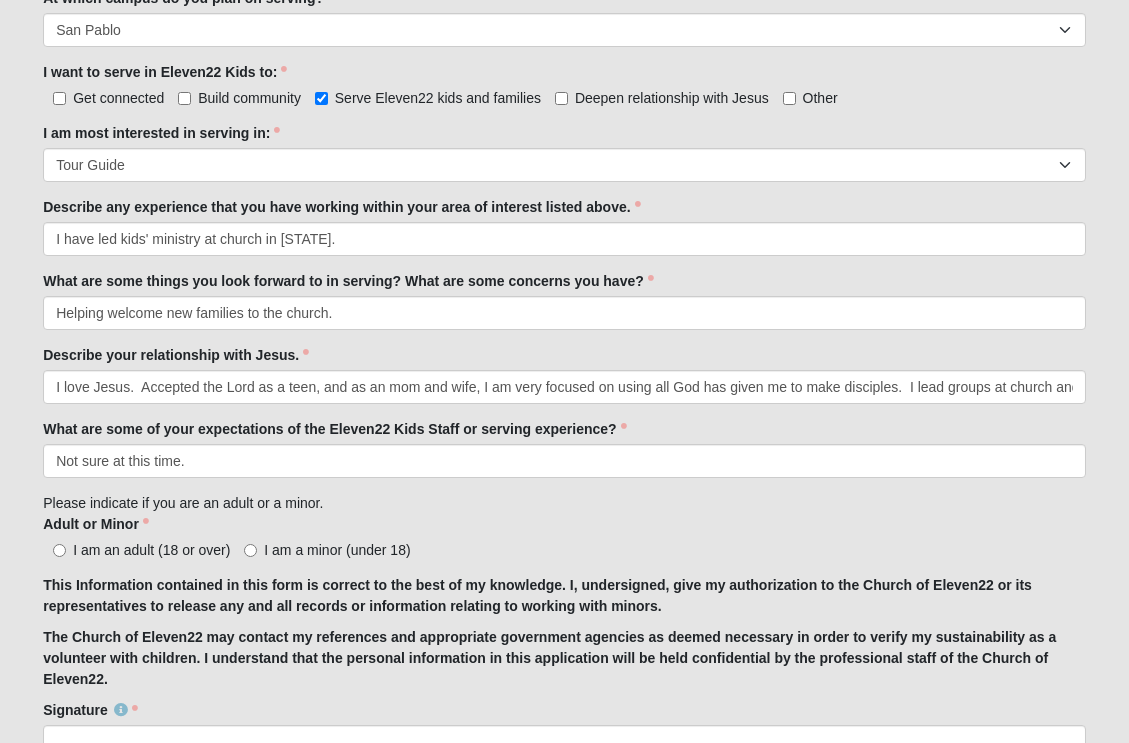 click on "I am an adult (18 or over)" at bounding box center [136, 550] 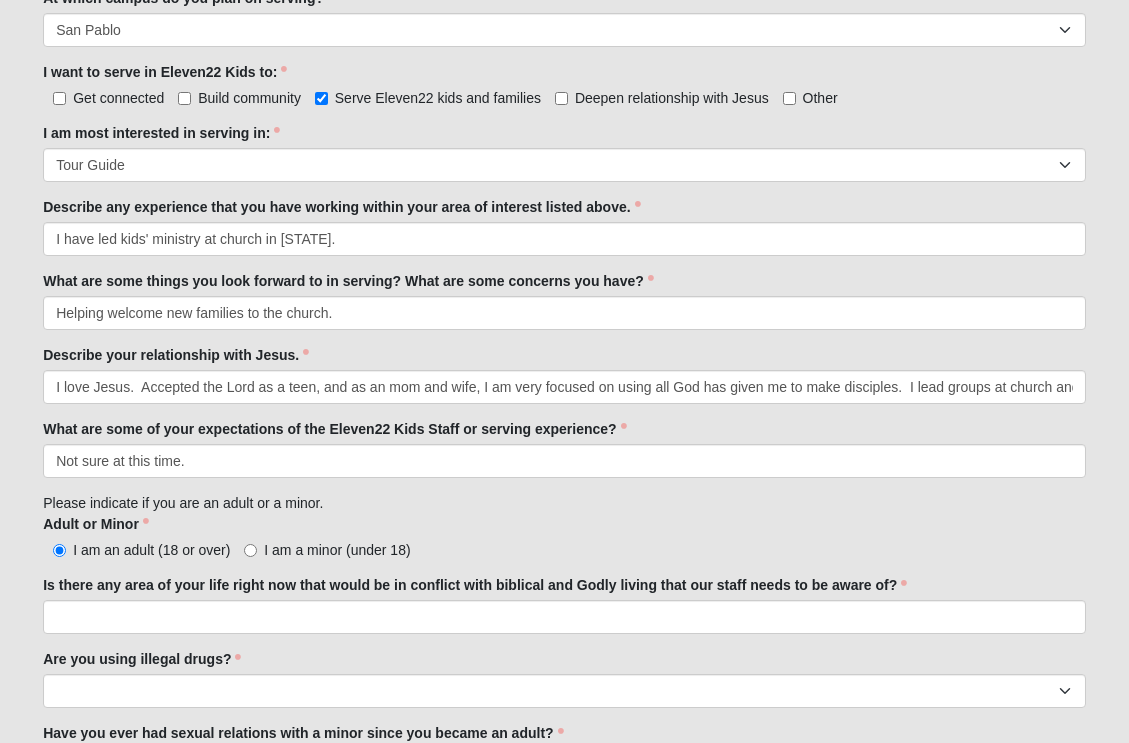 drag, startPoint x: 1128, startPoint y: 154, endPoint x: 1131, endPoint y: 176, distance: 22.203604 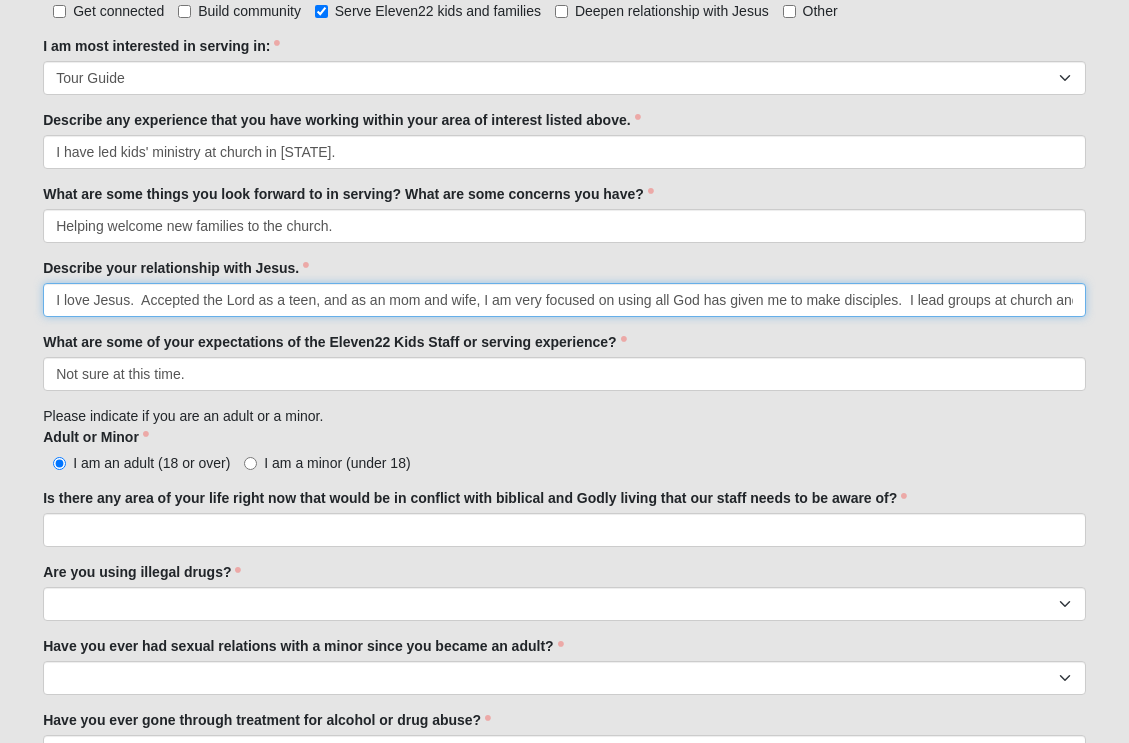 click on "I love Jesus.  Accepted the Lord as a teen, and as an mom and wife, I am very focused on using all God has given me to make disciples.  I lead groups at church and Providence school focused on discipleship and teaching women how to read the Bible." at bounding box center [564, 300] 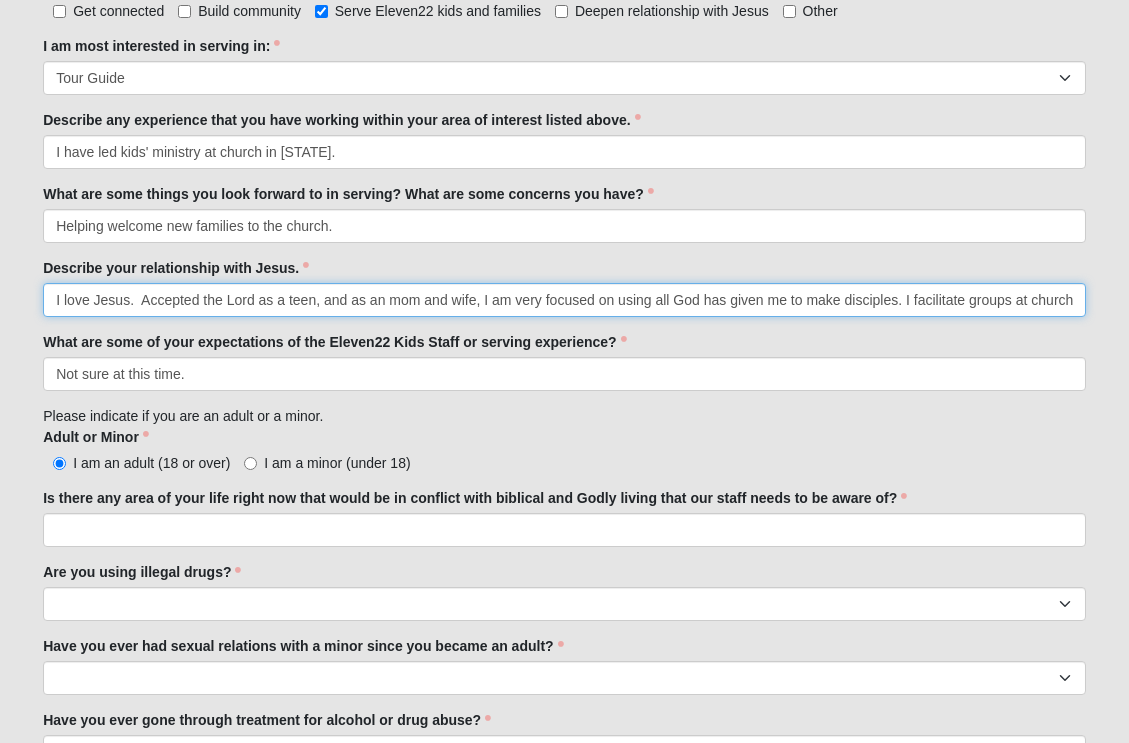 click on "I love Jesus.  Accepted the Lord as a teen, and as an mom and wife, I am very focused on using all God has given me to make disciples. I facilitate groups at church and Providence school focused on discipleship and teaching women how to read the Bible." at bounding box center [564, 300] 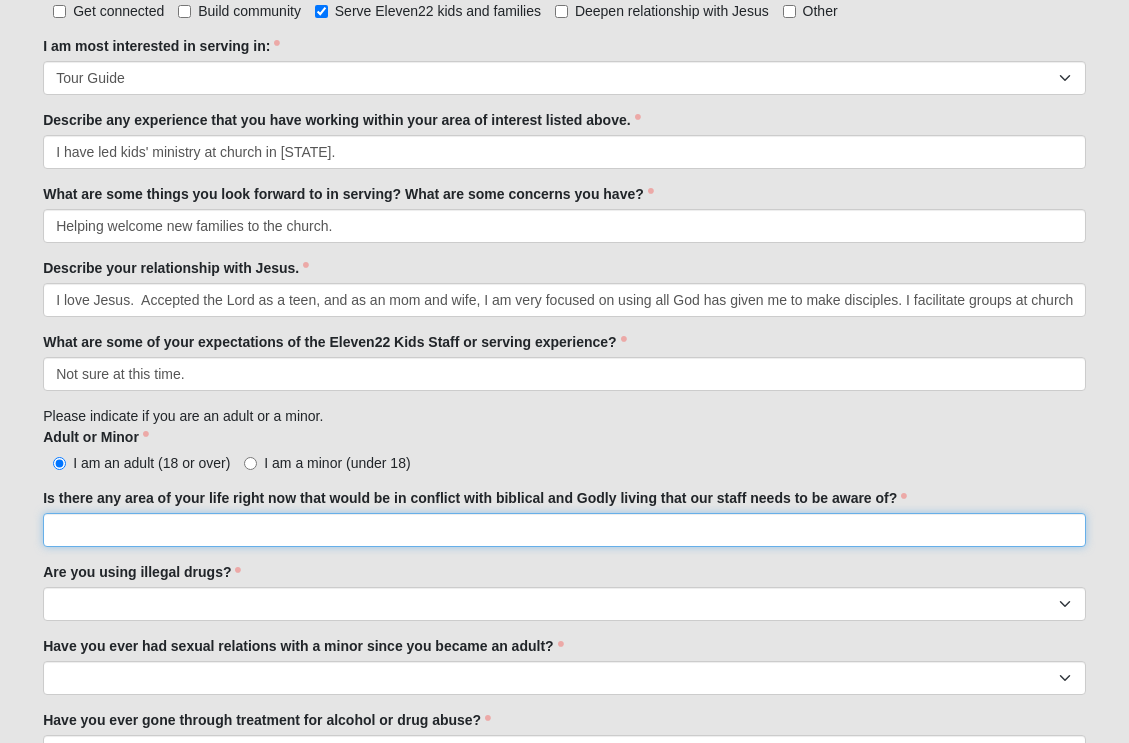 click on "Is there any area of your life right now that would be in conflict with biblical and Godly living that our staff needs to be aware of?" at bounding box center (564, 530) 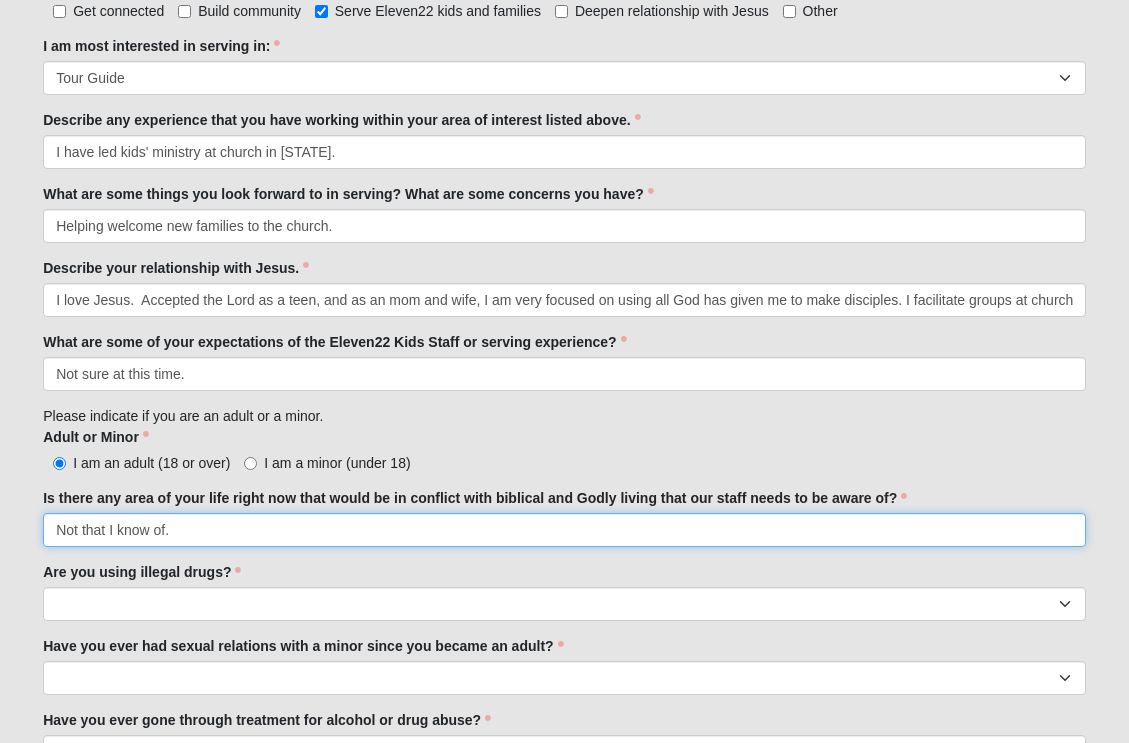 drag, startPoint x: 122, startPoint y: 530, endPoint x: -134, endPoint y: 529, distance: 256.00195 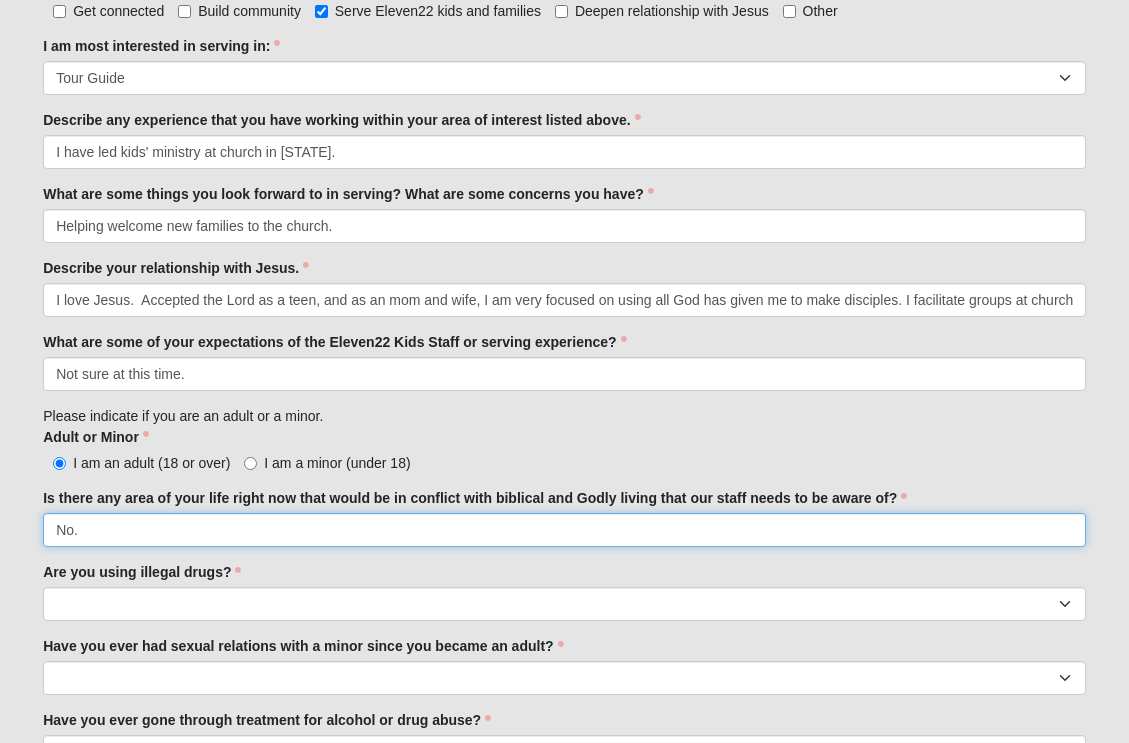 type on "No." 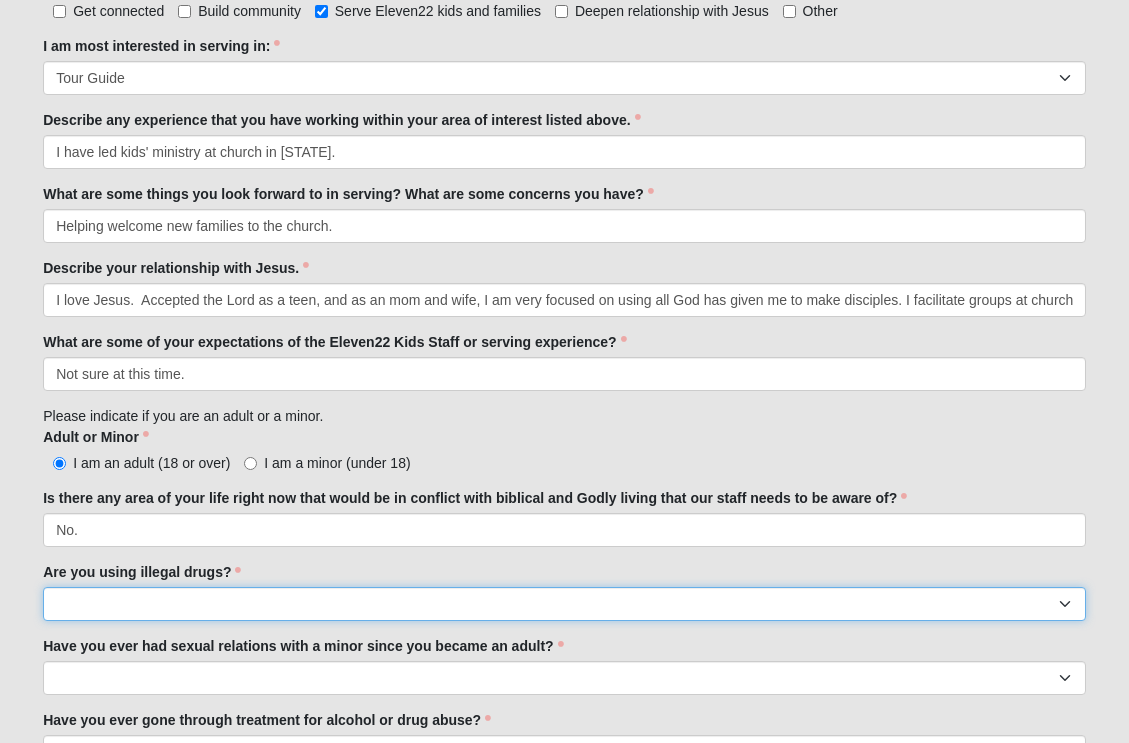 select on "No" 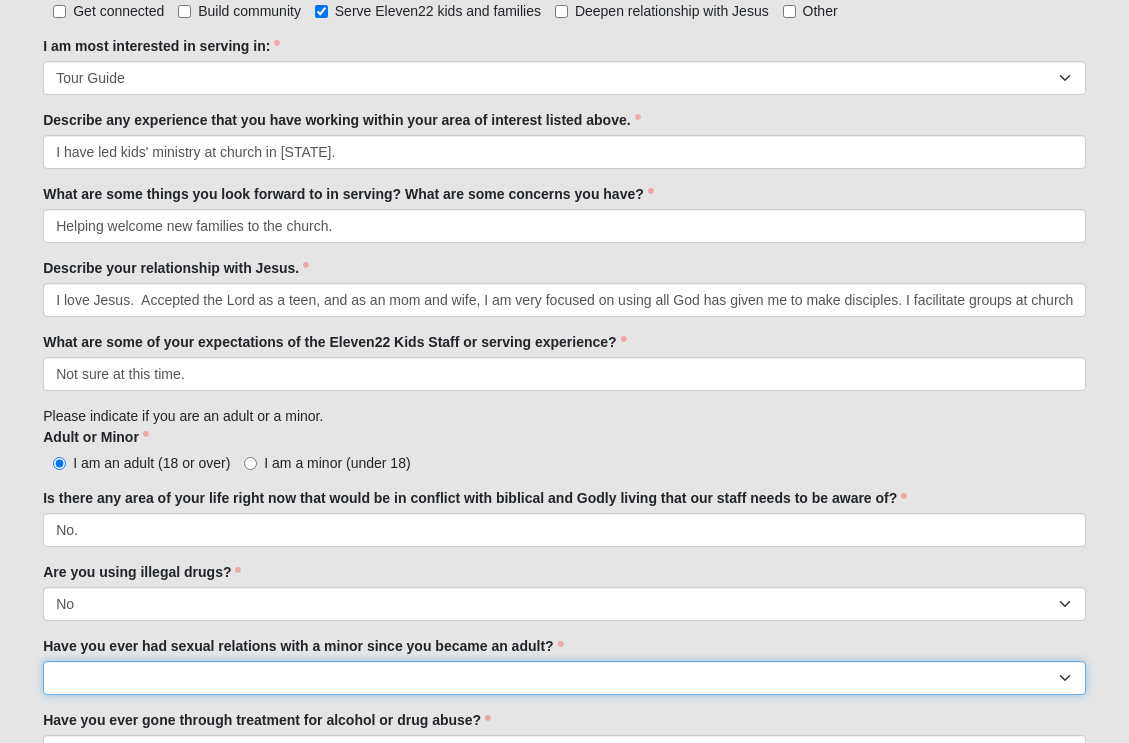 select on "No" 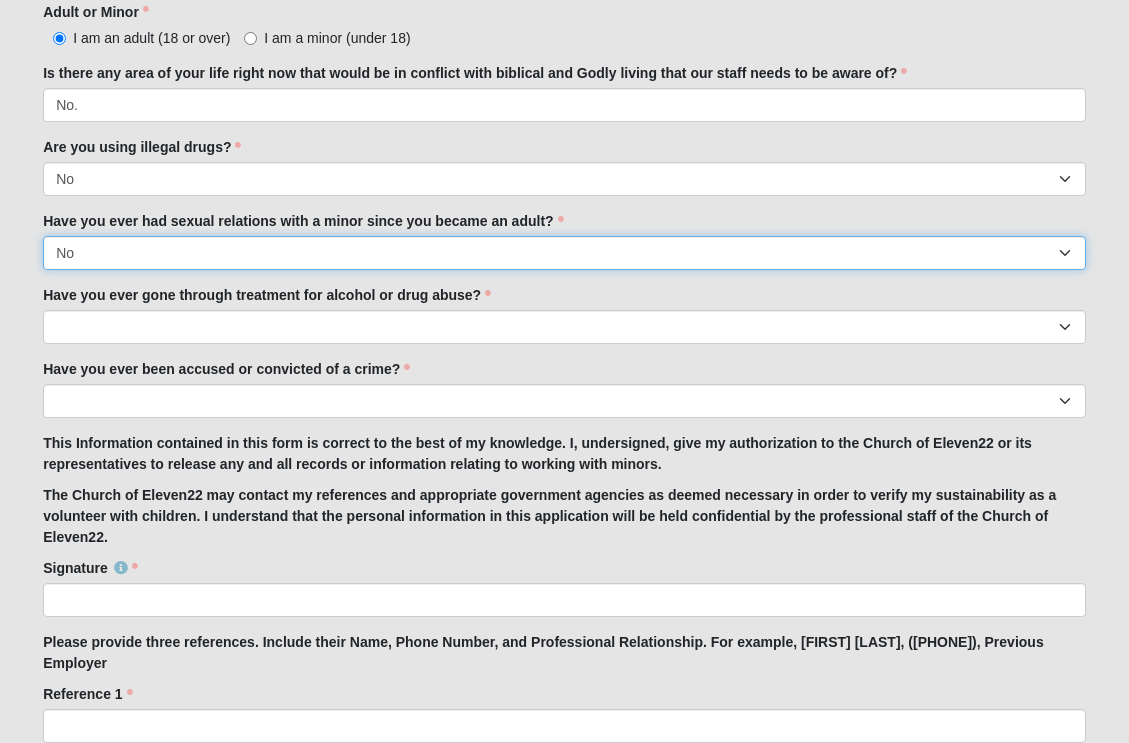 scroll, scrollTop: 1599, scrollLeft: 0, axis: vertical 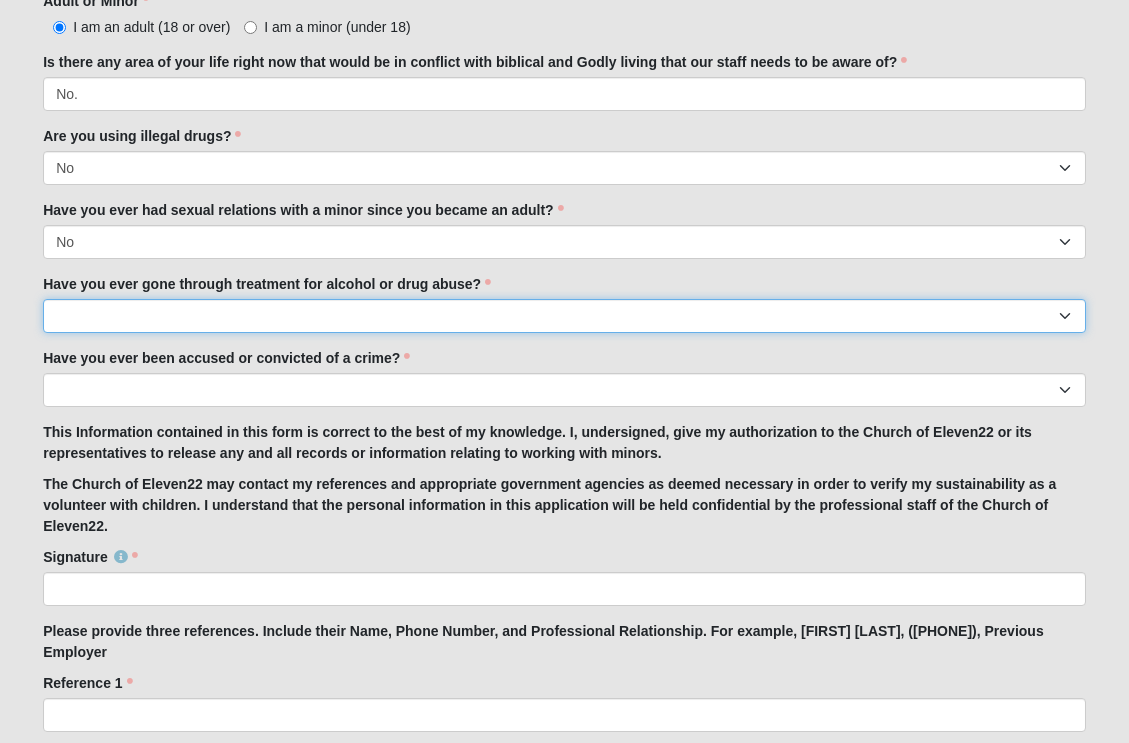 select on "No" 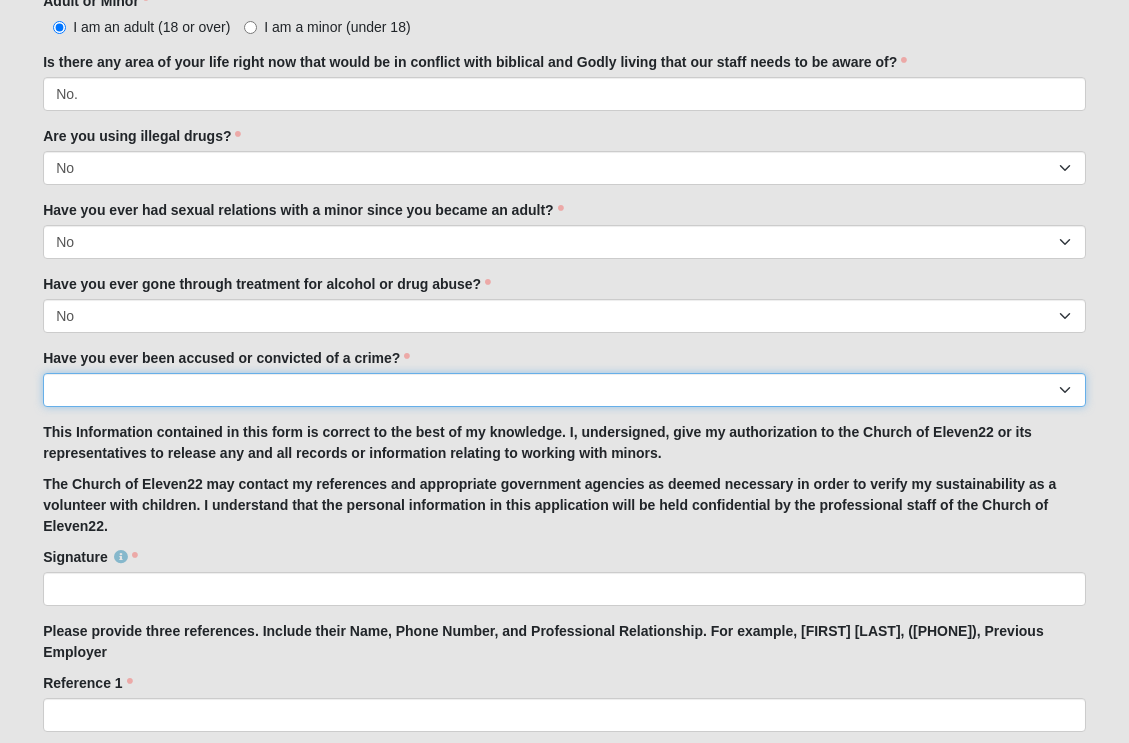 select on "No" 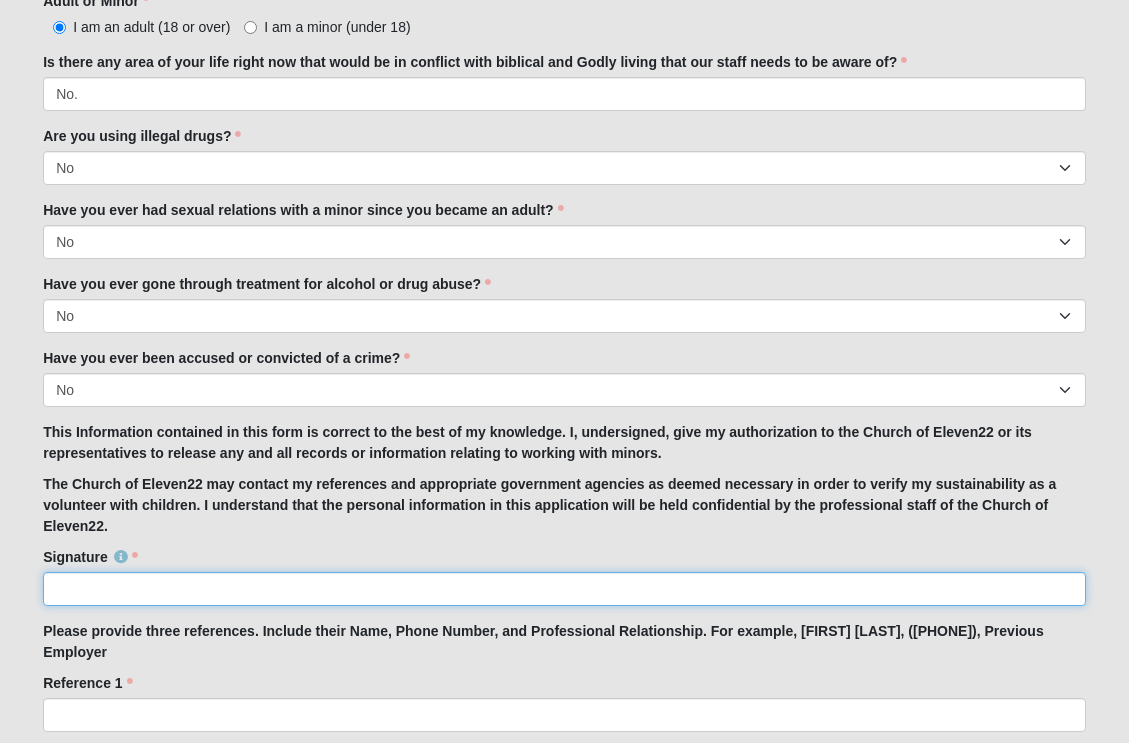 click on "Signature" at bounding box center (564, 589) 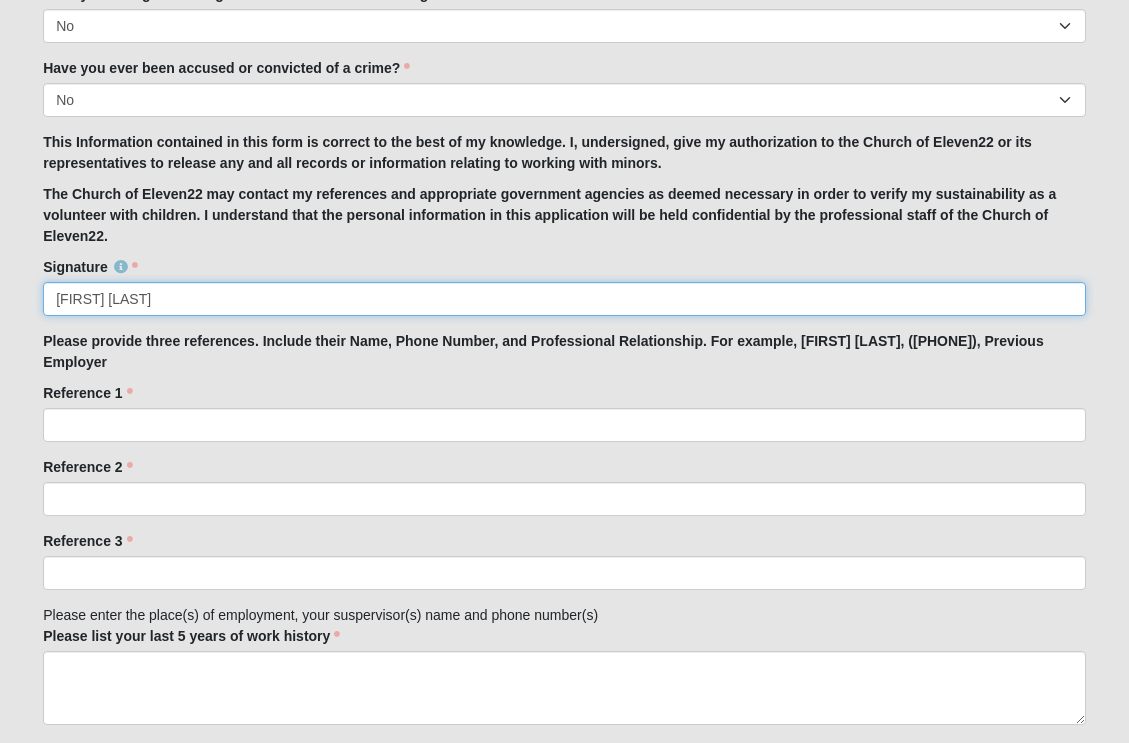 scroll, scrollTop: 1962, scrollLeft: 0, axis: vertical 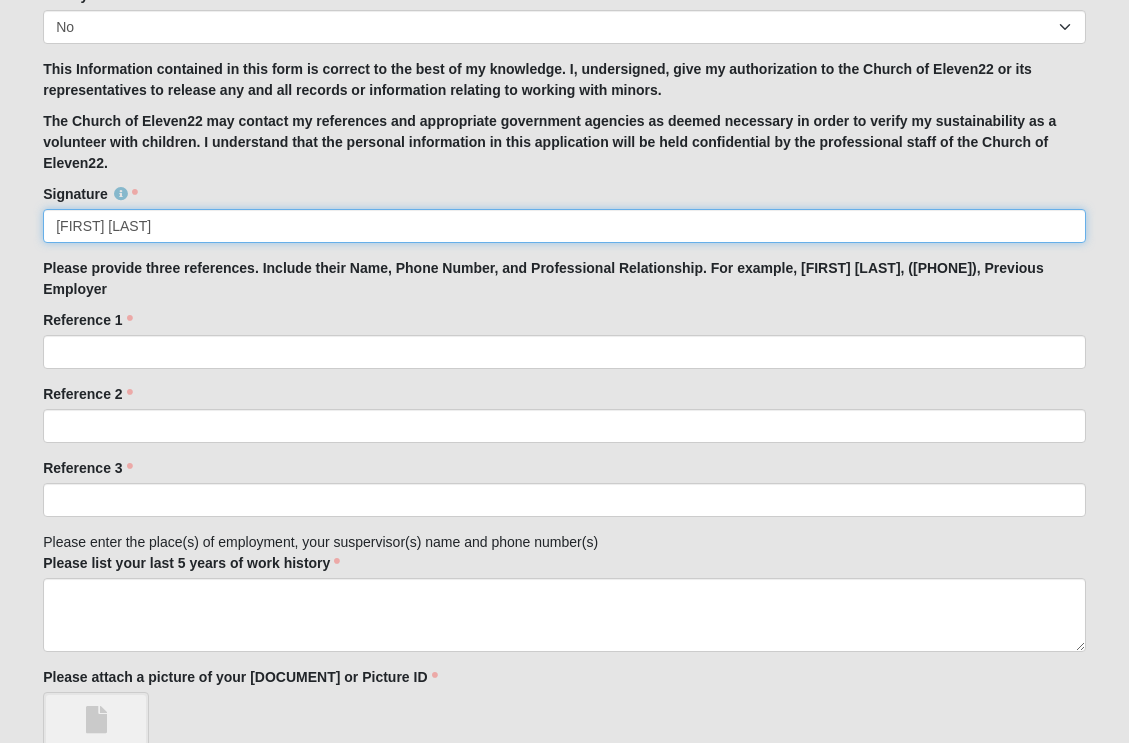 type on "[FIRST] [LAST]" 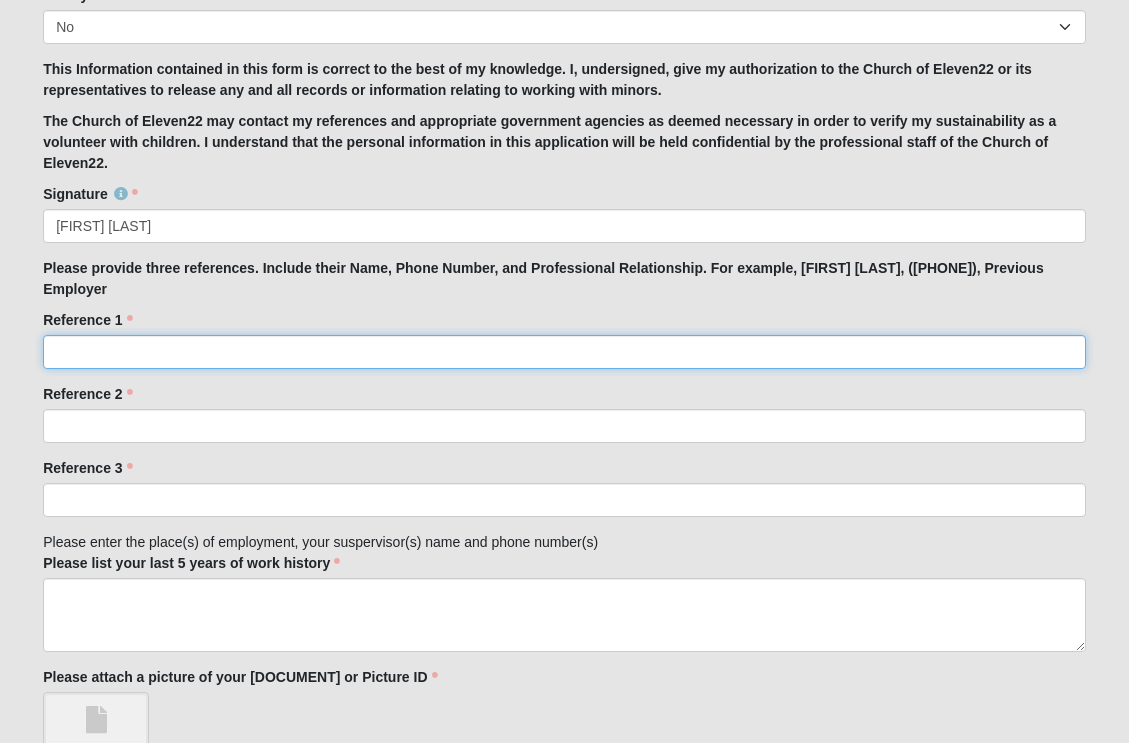 click on "Reference 1" at bounding box center (564, 352) 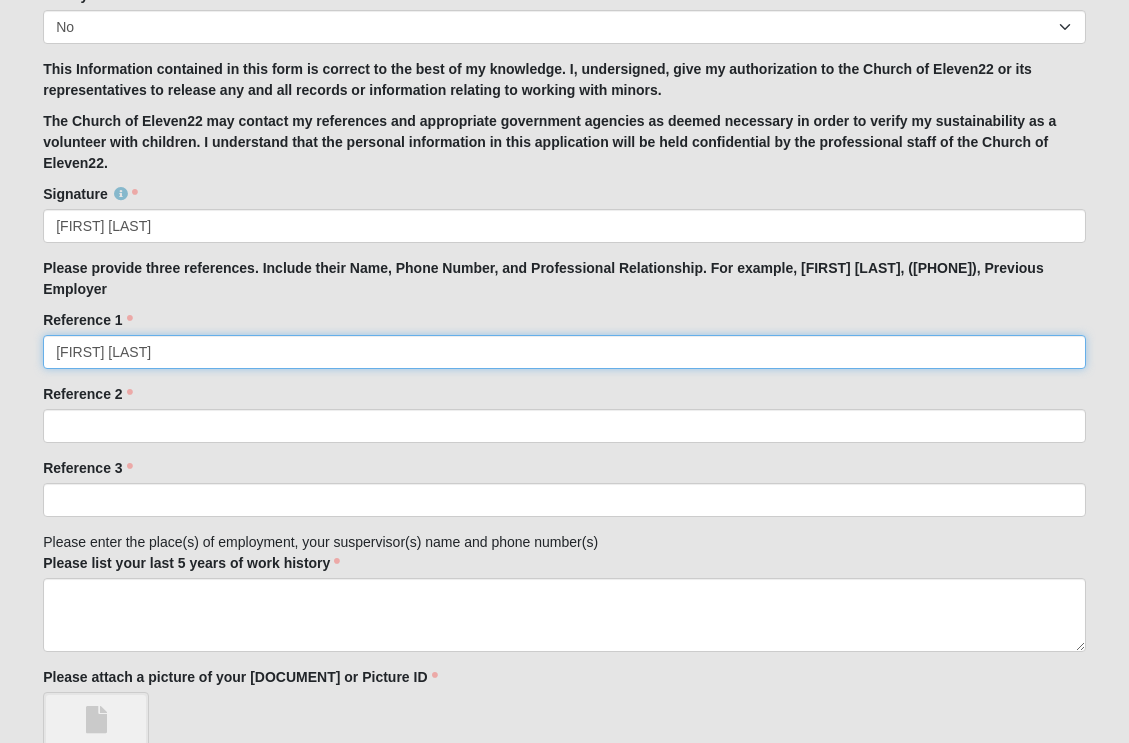 type on "[FIRST] [LAST]" 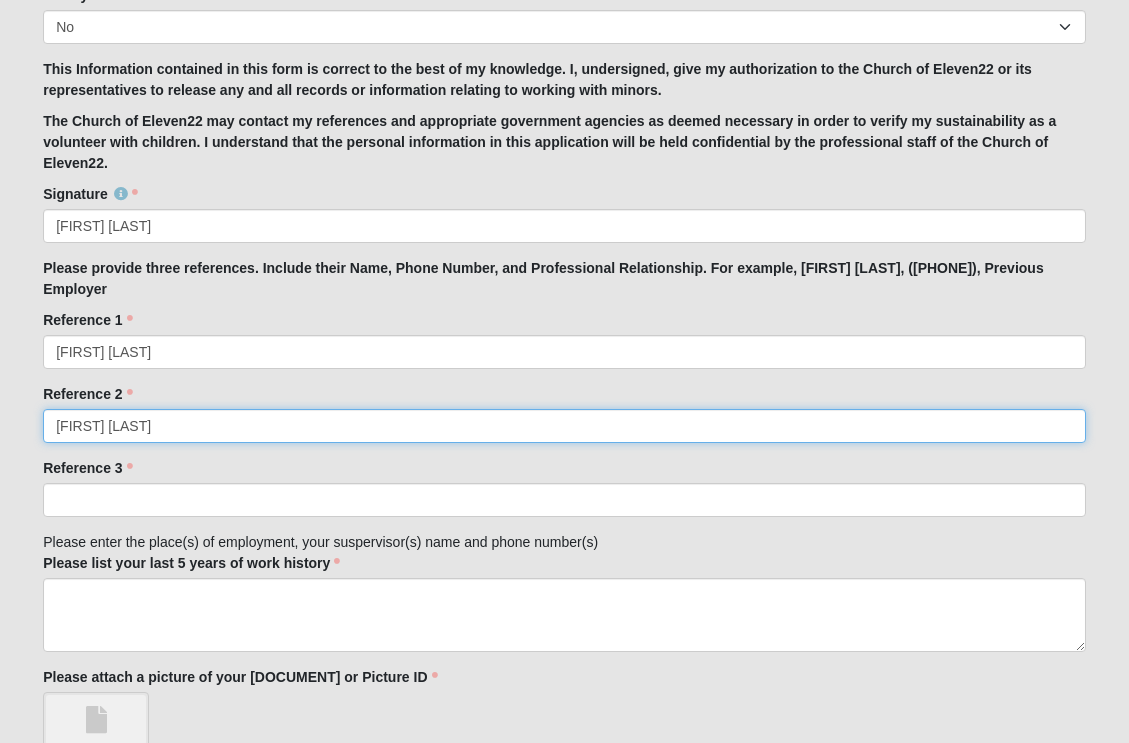 type on "[FIRST] [LAST]" 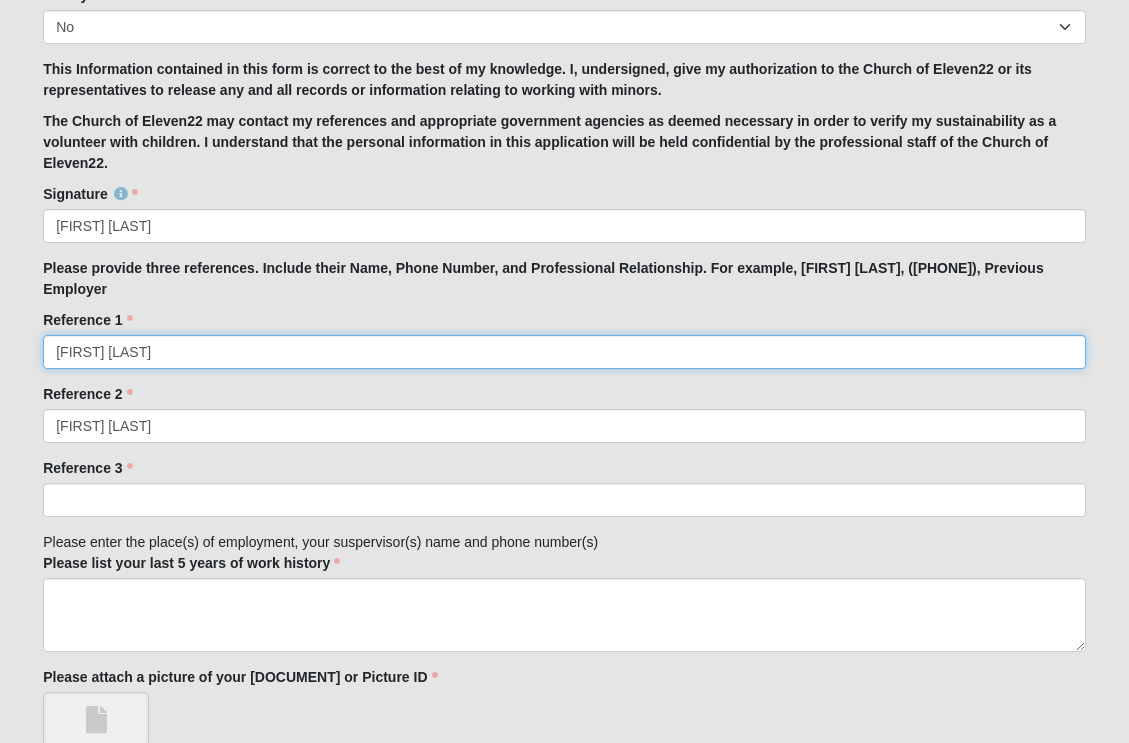 click on "[FIRST] [LAST]" at bounding box center (564, 352) 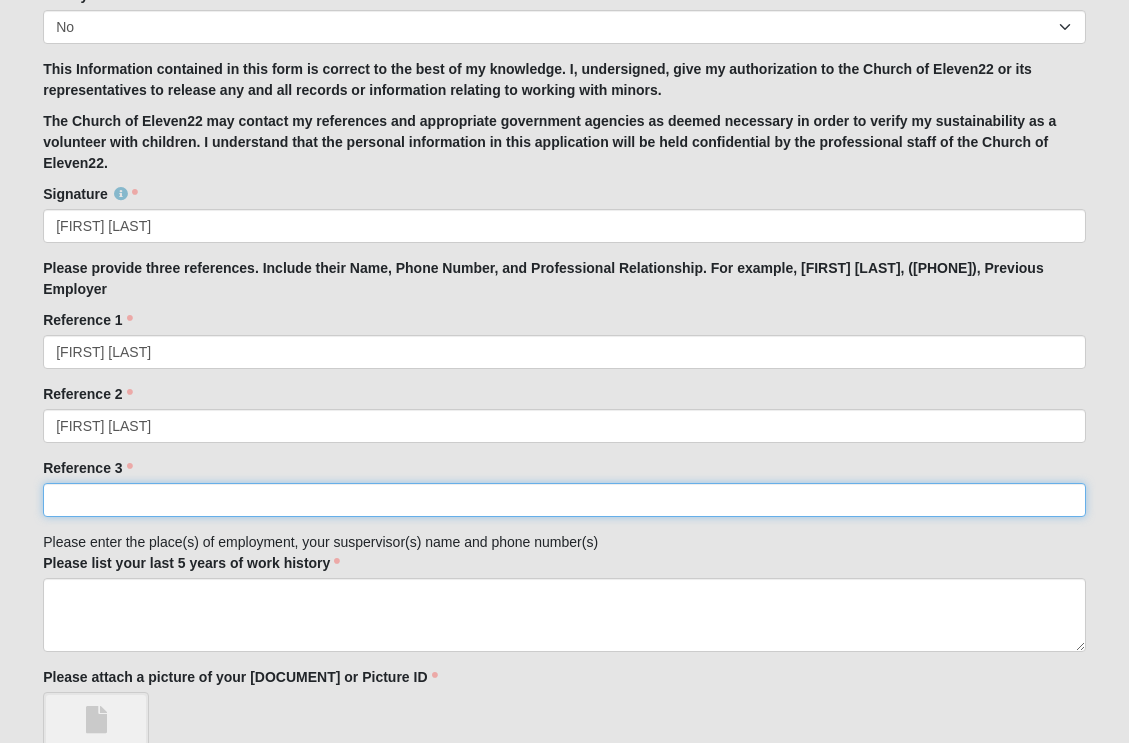 click on "Reference 3" at bounding box center (564, 500) 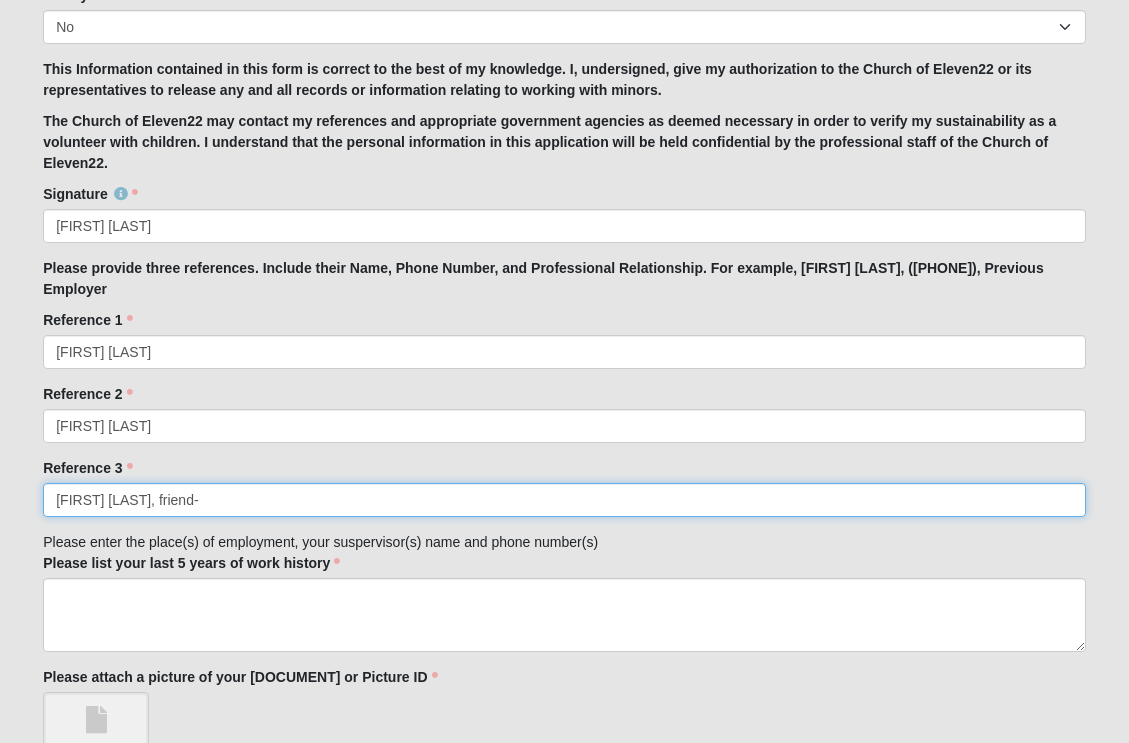 type on "[FIRST] [LAST], friend-" 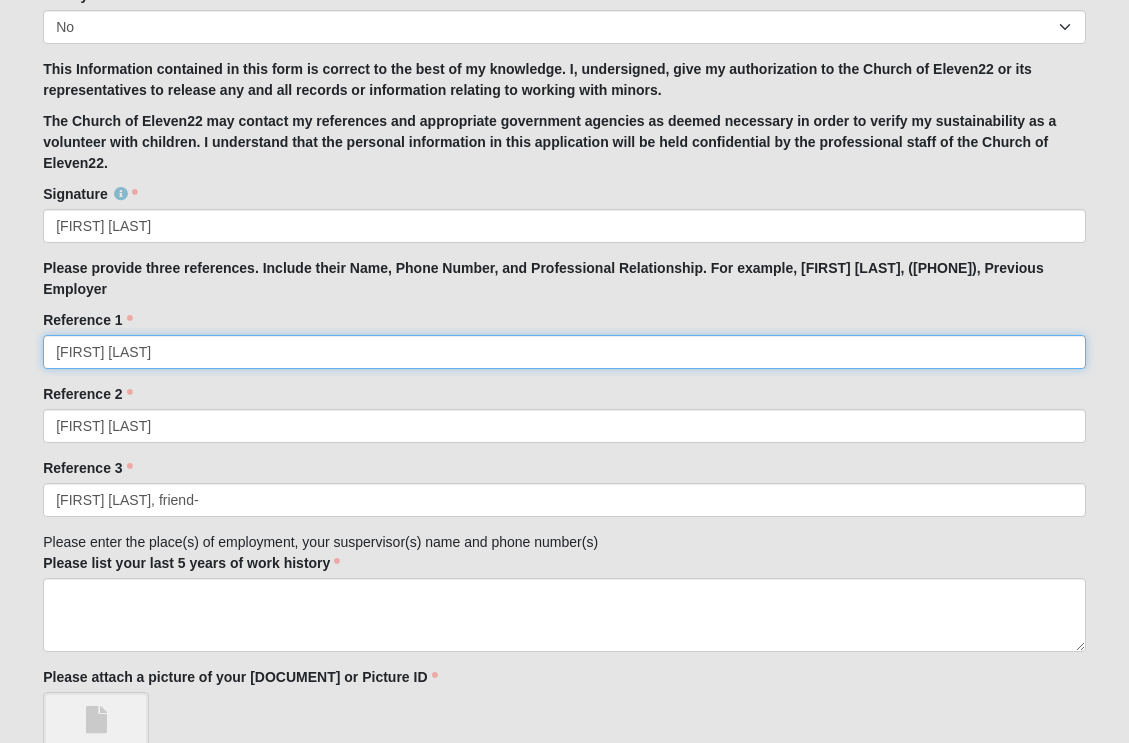 click on "[FIRST] [LAST]" at bounding box center (564, 352) 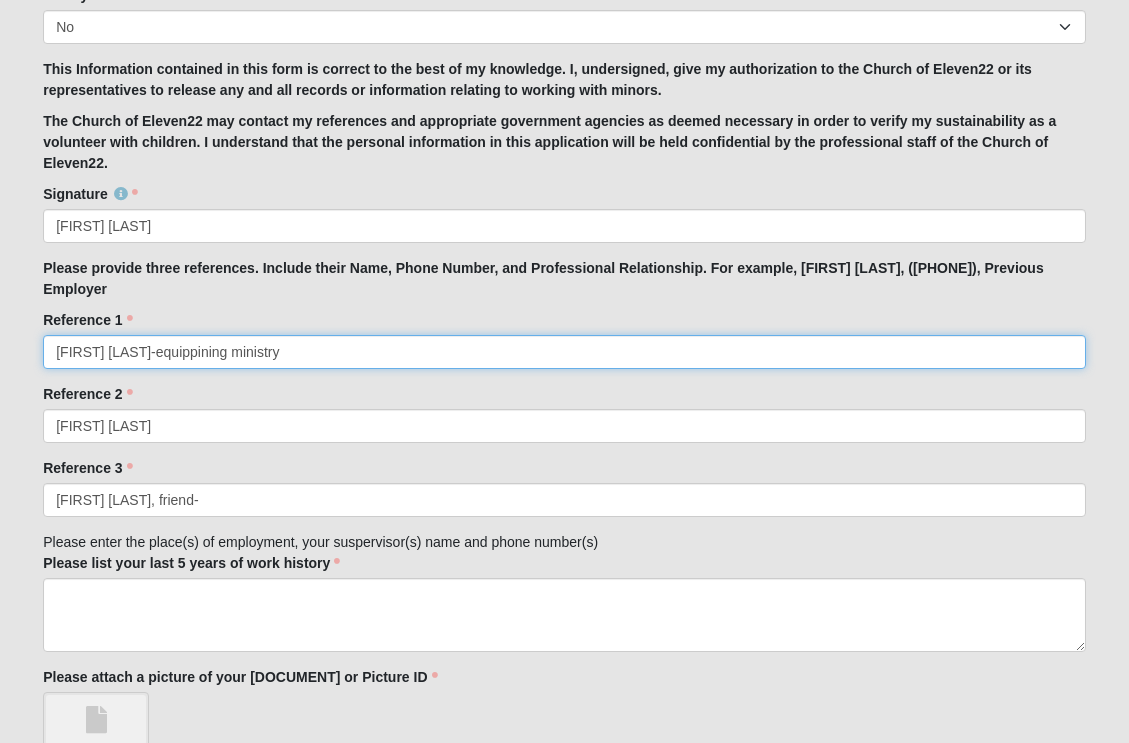 click on "[FIRST] [LAST]-equippining ministry" at bounding box center (564, 352) 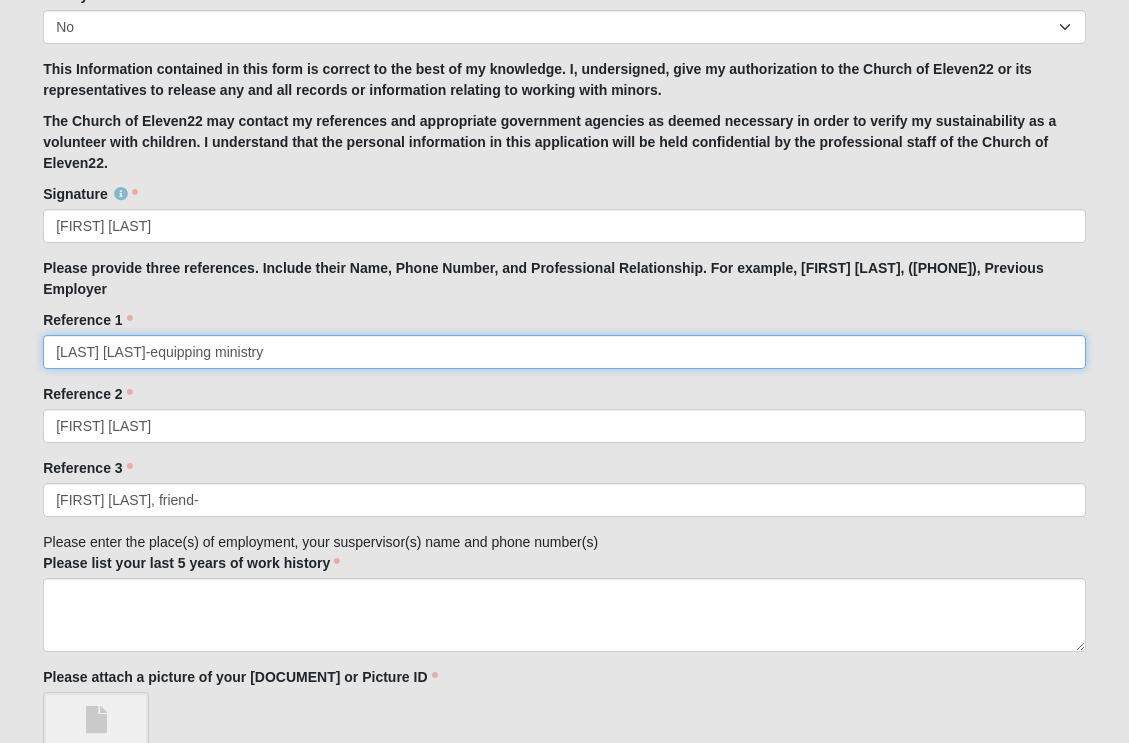 click on "[LAST] [LAST]-equipping ministry" at bounding box center [564, 352] 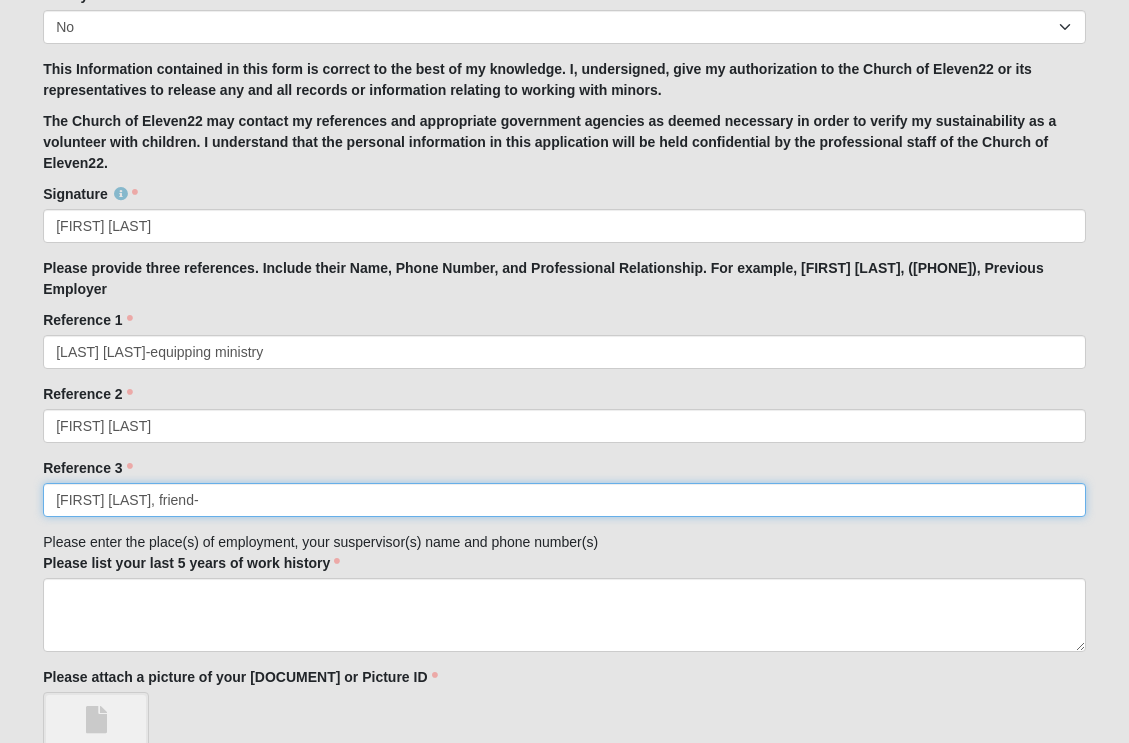 click on "[FIRST] [LAST], friend-" at bounding box center (564, 500) 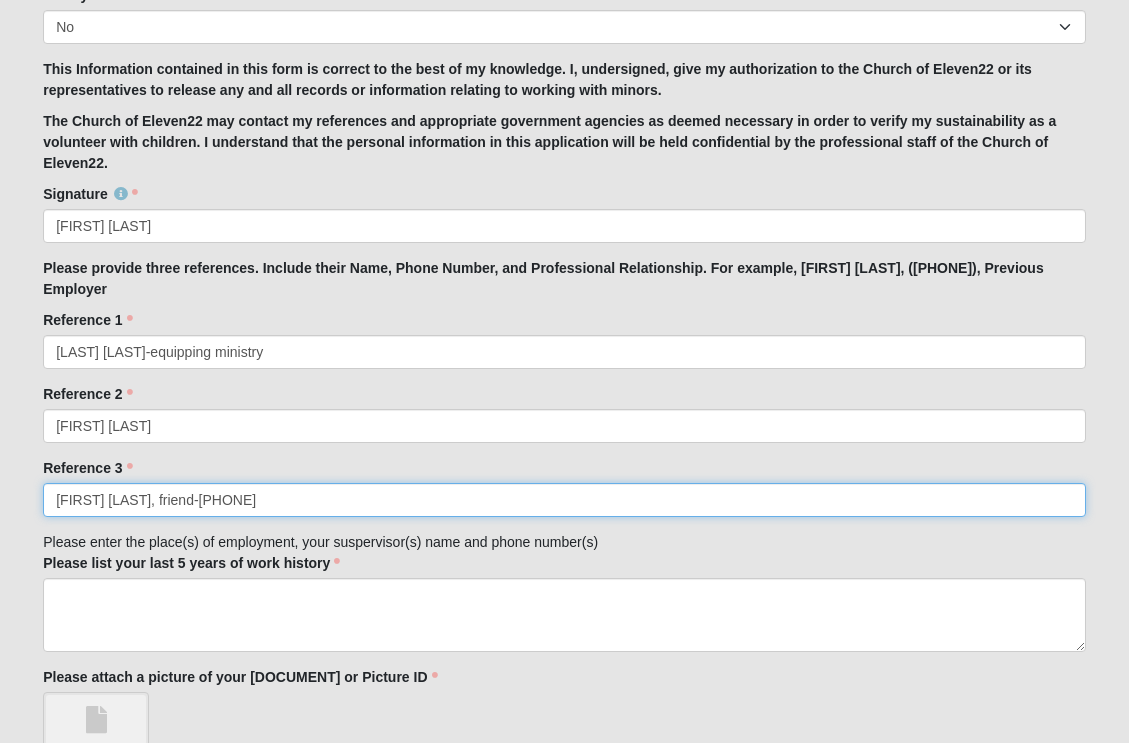 type on "[FIRST] [LAST], friend-[PHONE]" 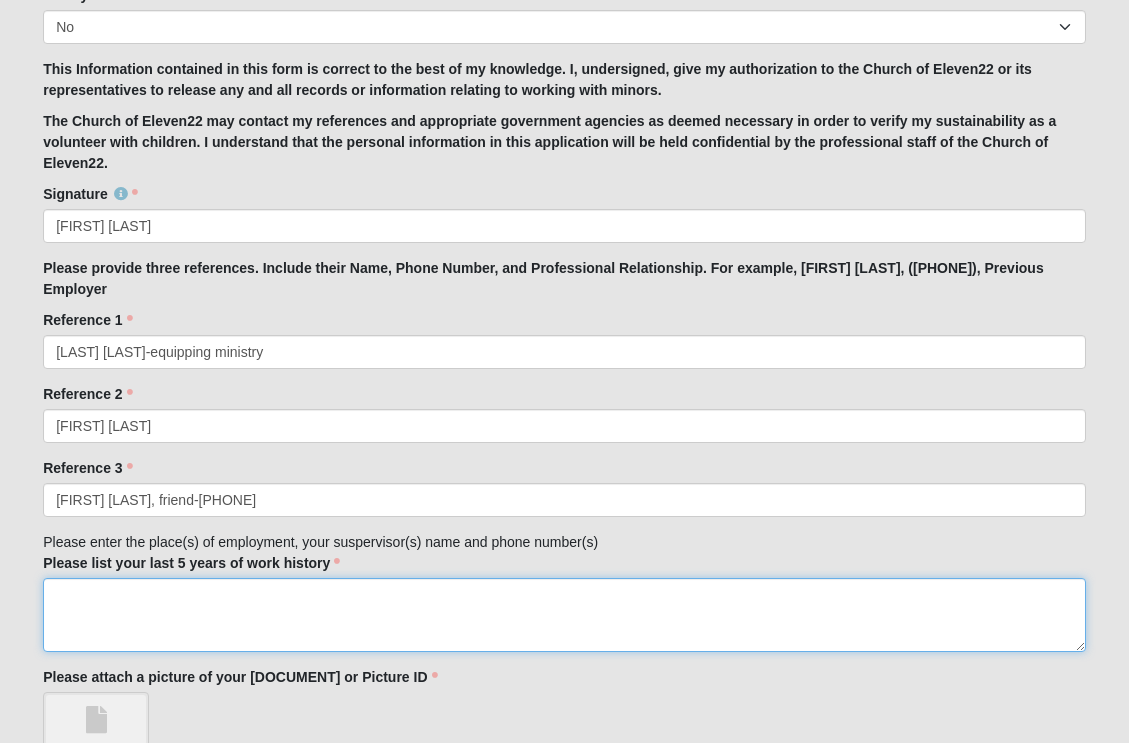 click on "Please list your last 5 years of work history" at bounding box center (564, 615) 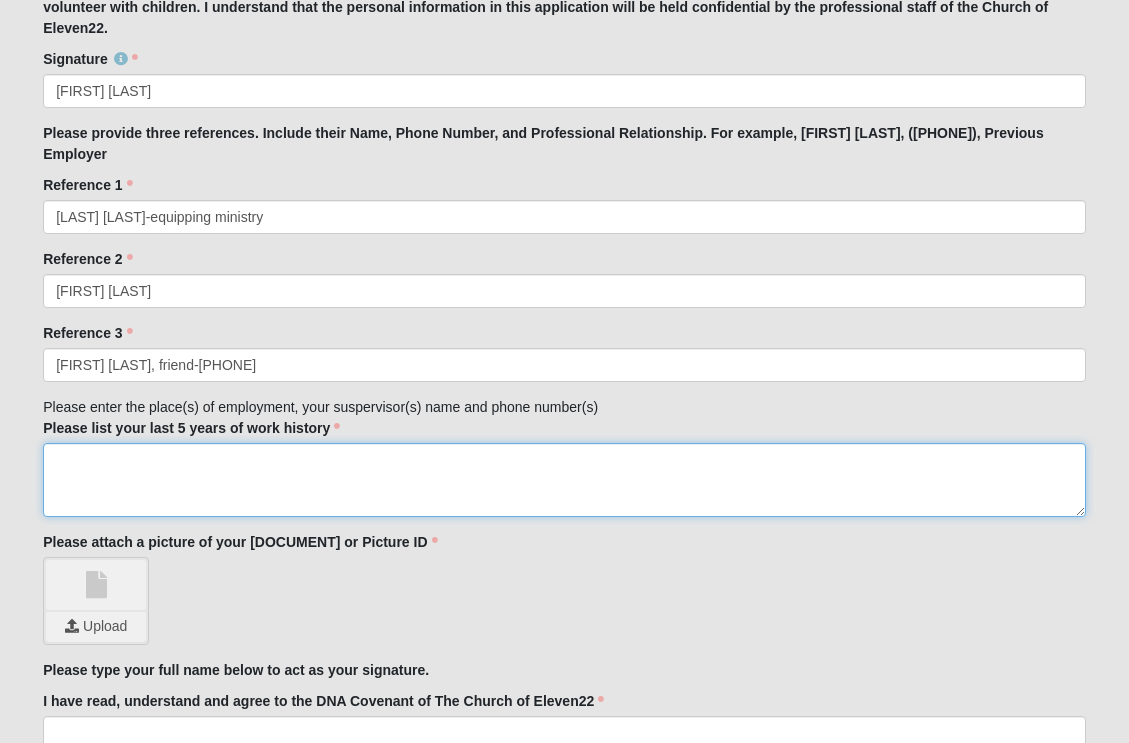 scroll, scrollTop: 2118, scrollLeft: 0, axis: vertical 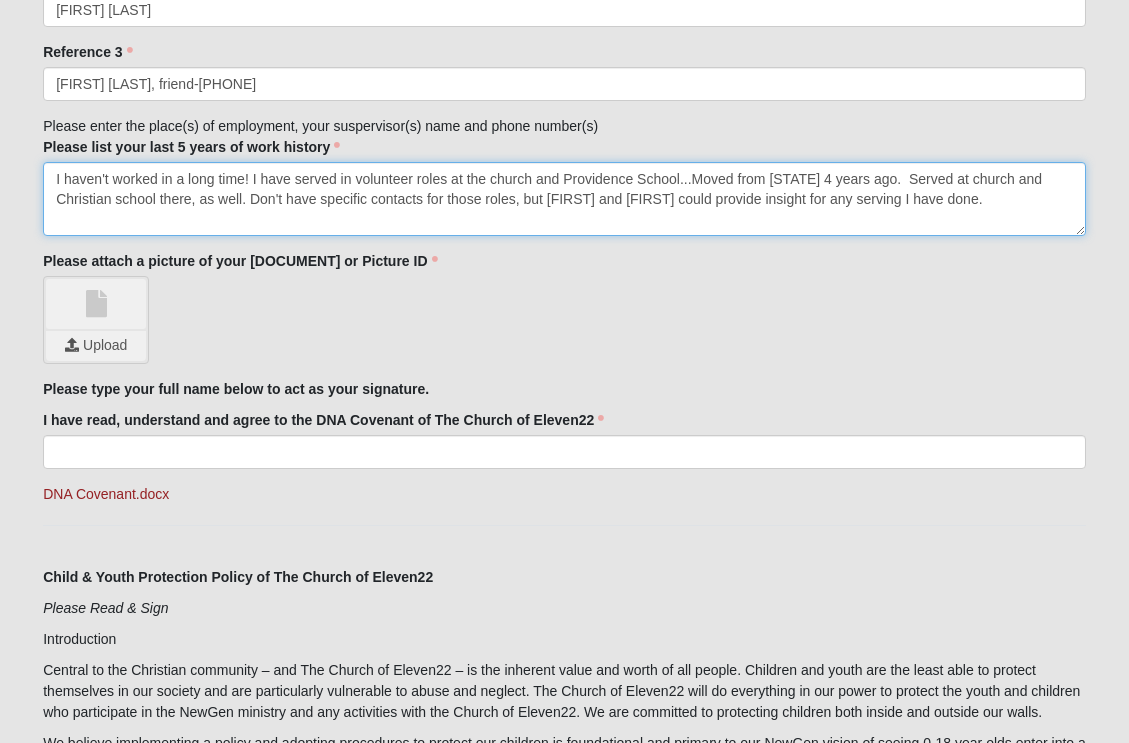 type on "I haven't worked in a long time! I have served in volunteer roles at the church and Providence School...Moved from [STATE] 4 years ago.  Served at church and Christian school there, as well. Don't have specific contacts for those roles, but [FIRST] and [FIRST] could provide insight for any serving I have done." 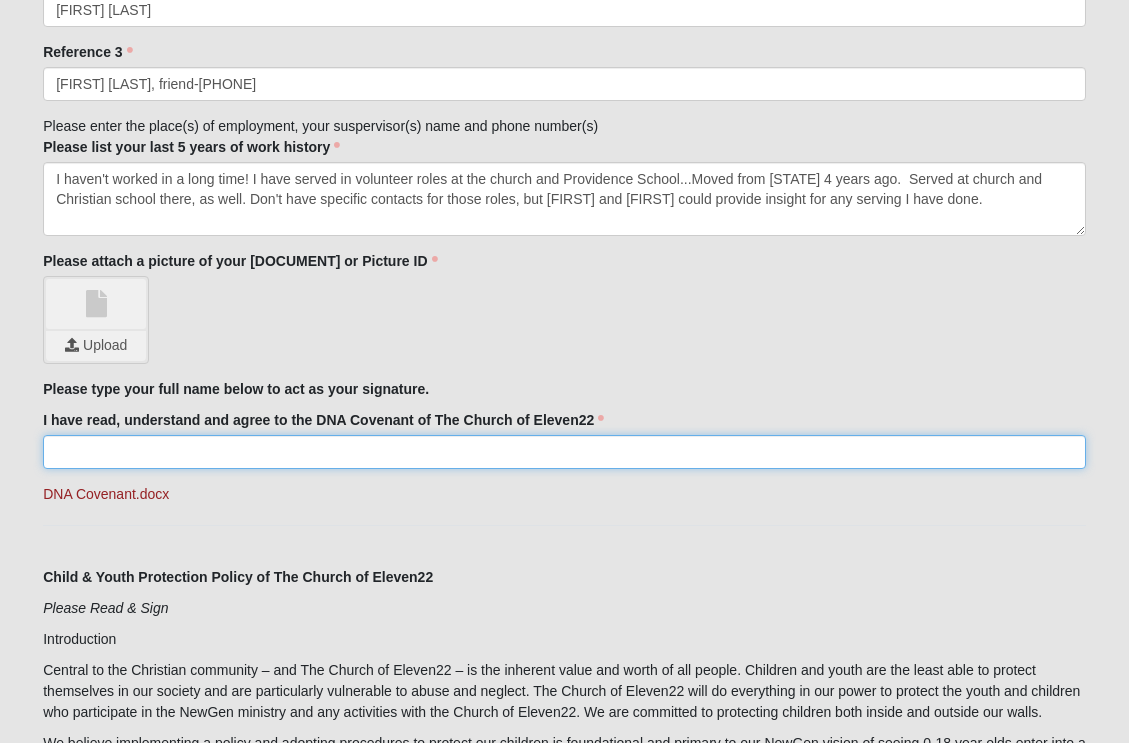 click on "I have read, understand and agree to the DNA Covenant of The Church of Eleven22" at bounding box center [564, 452] 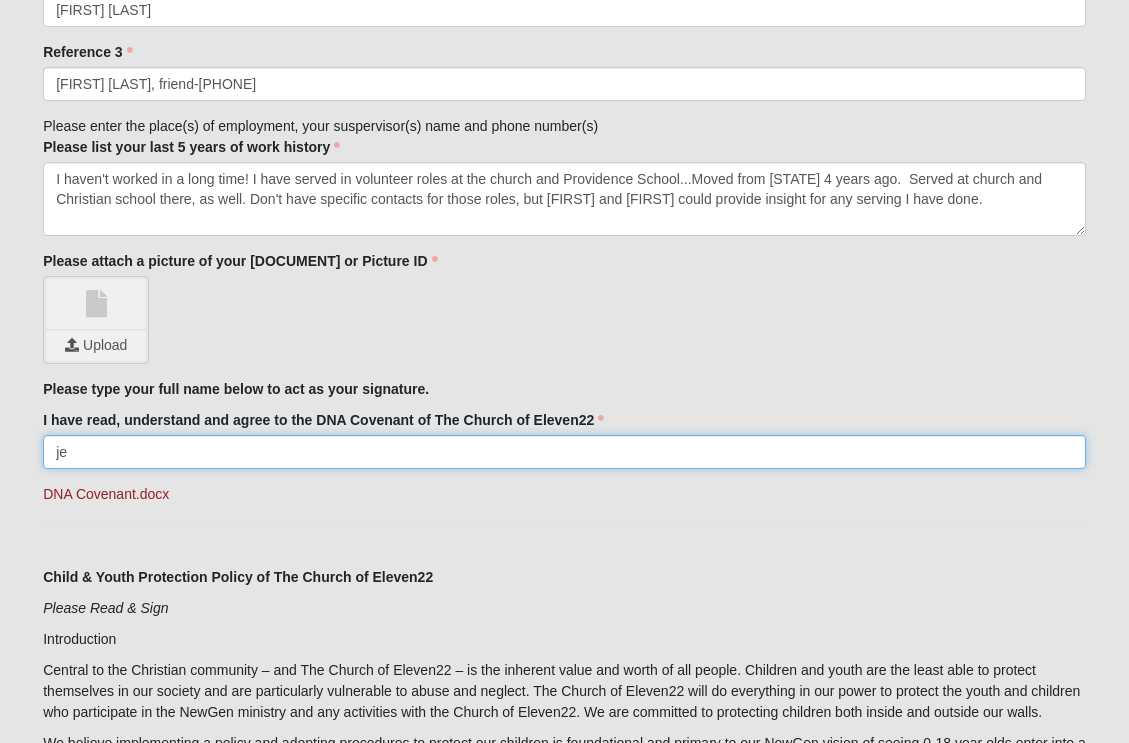 type on "j" 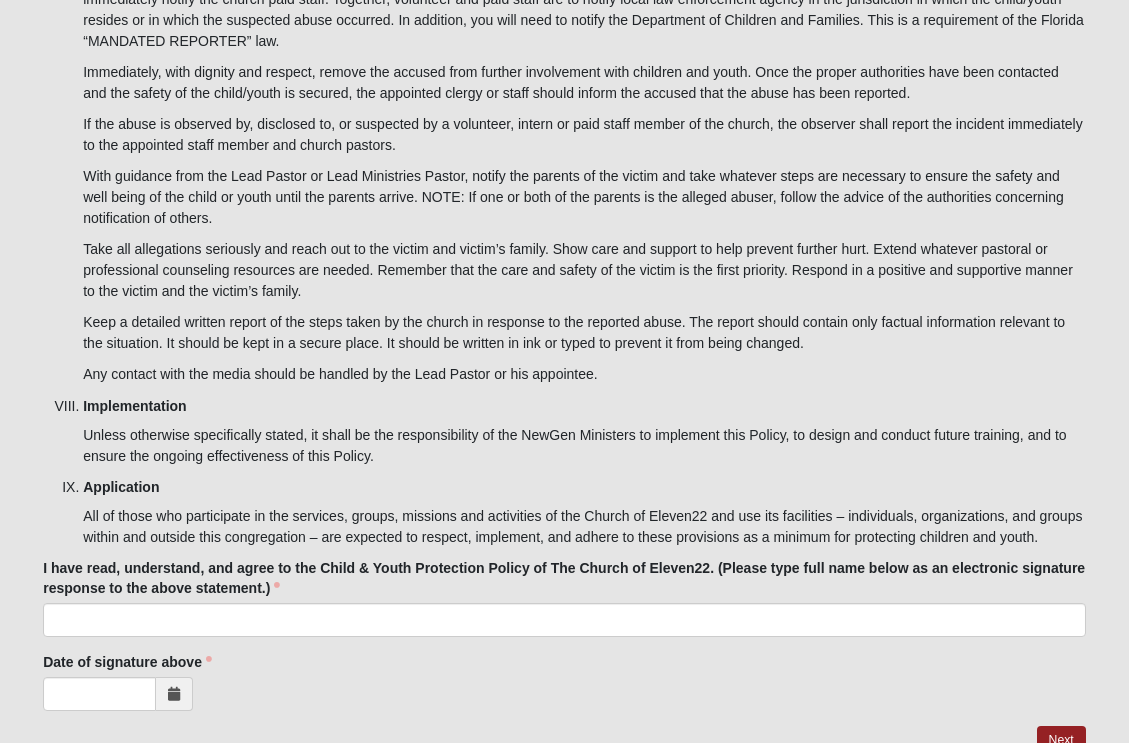 scroll, scrollTop: 6968, scrollLeft: 0, axis: vertical 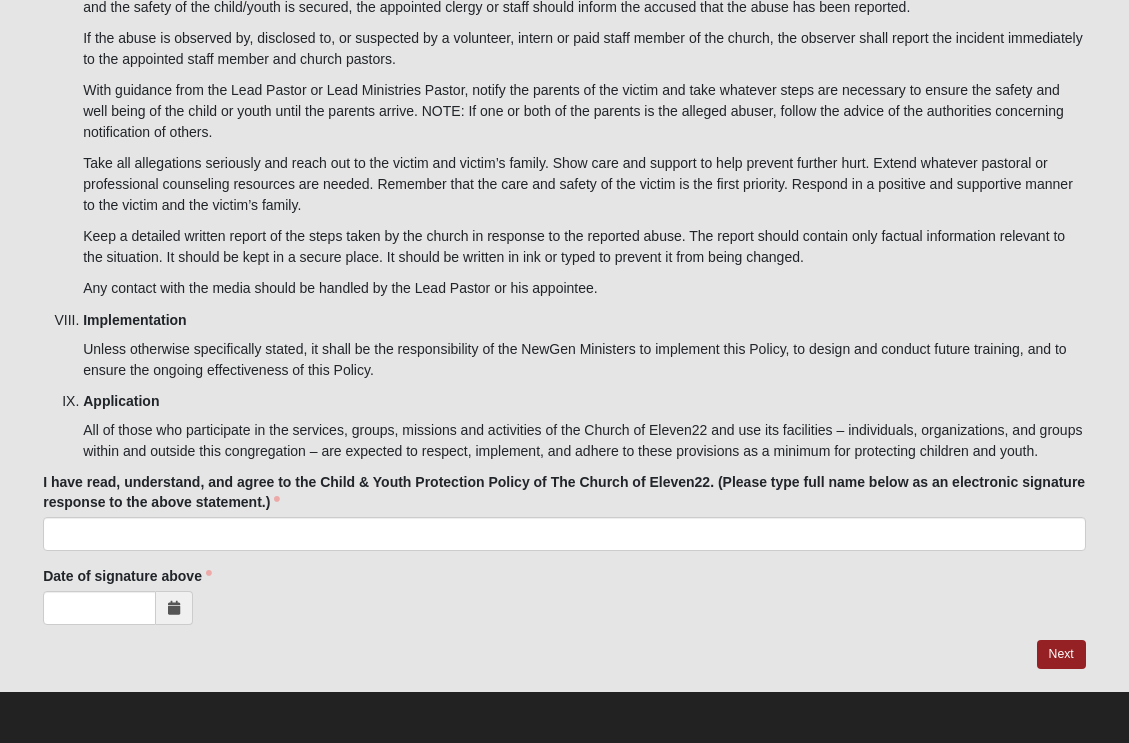type on "[FIRST] [LAST]" 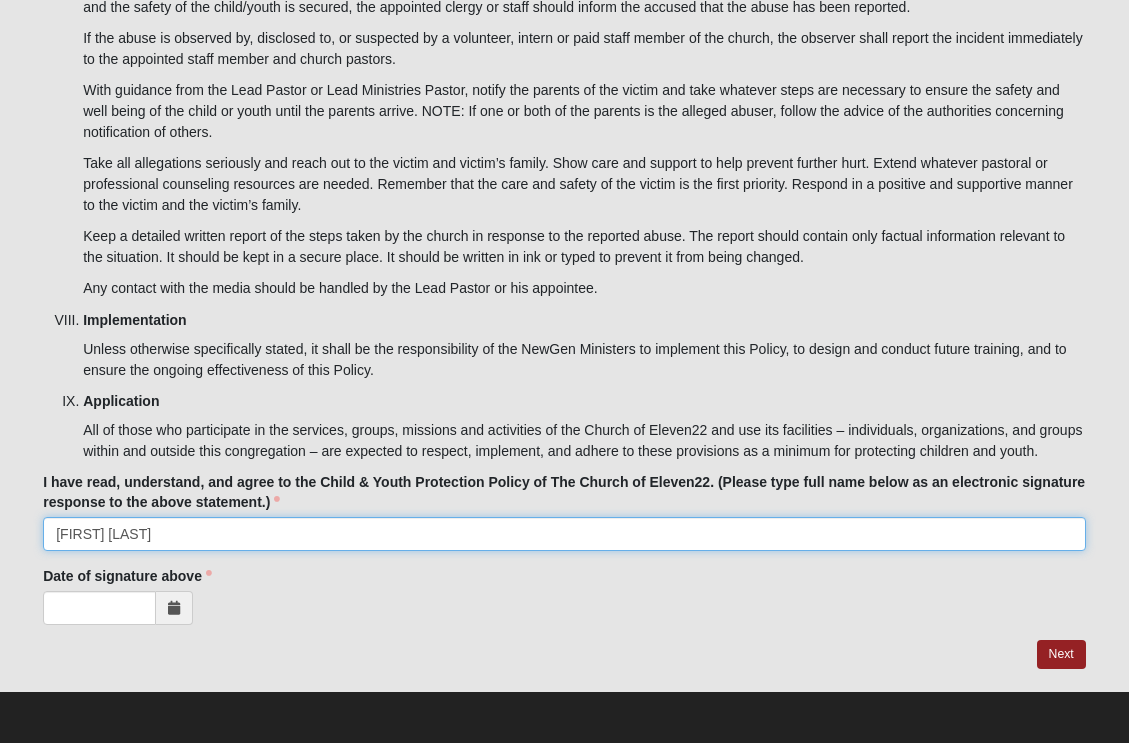 type on "[FIRST] [LAST]" 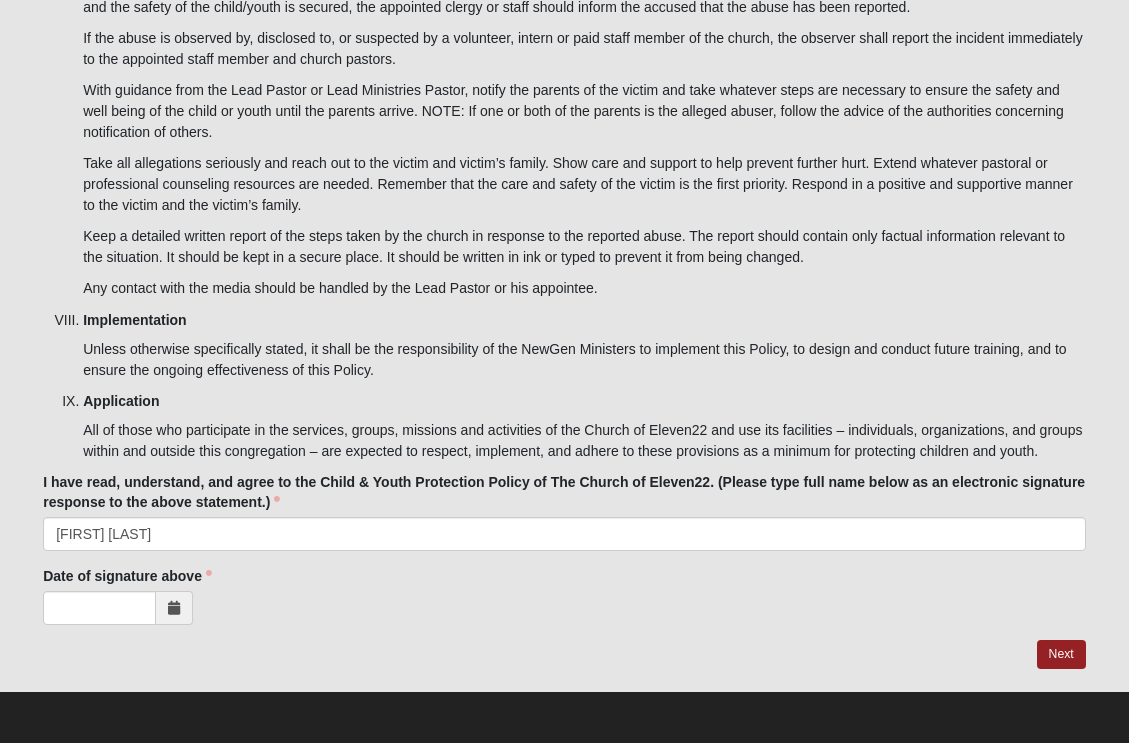 click at bounding box center [174, 608] 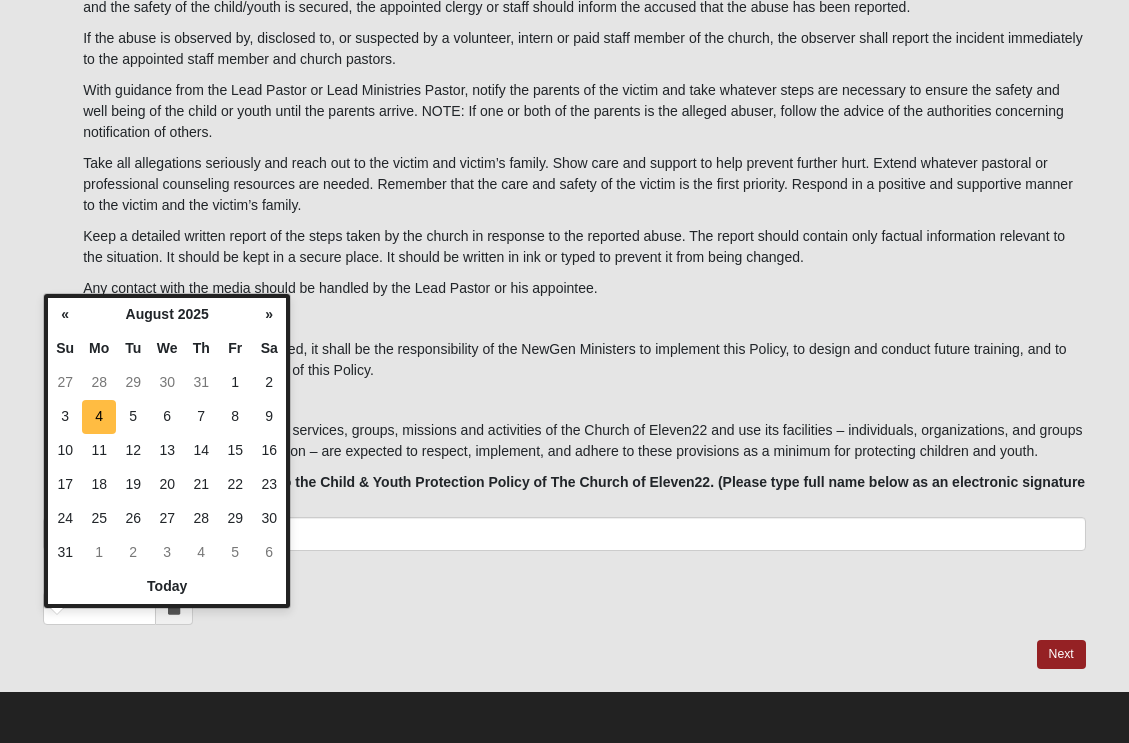 click on "4" at bounding box center (99, 417) 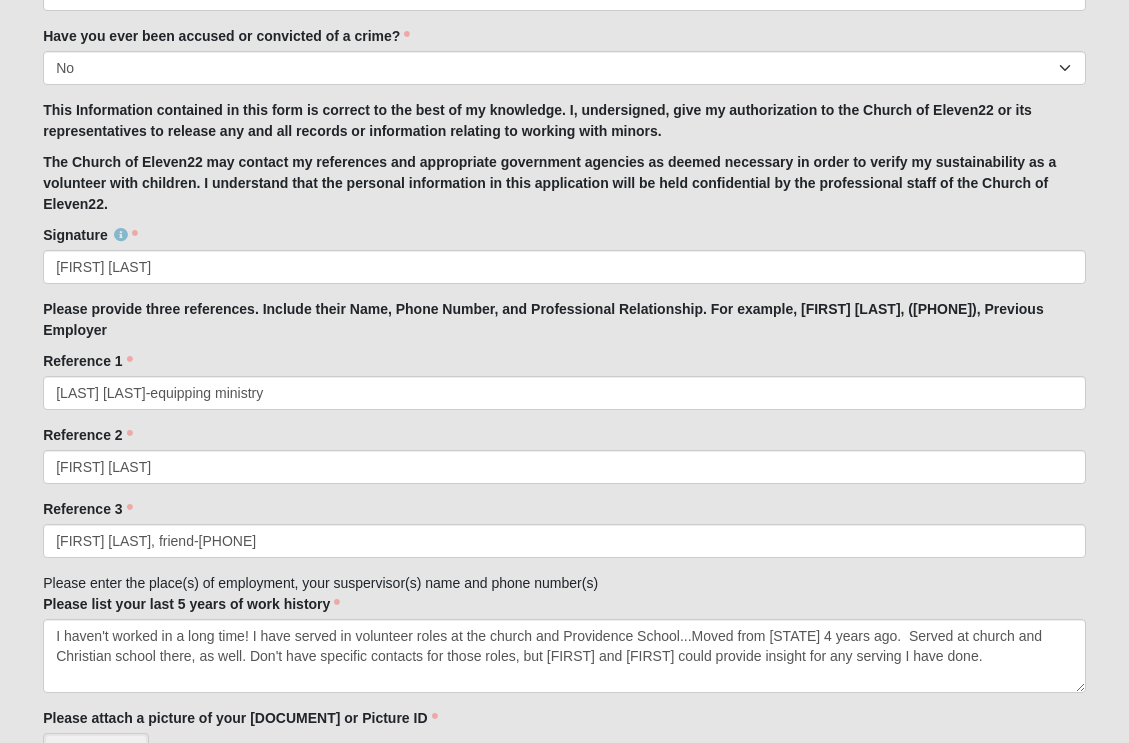 scroll, scrollTop: 1931, scrollLeft: 0, axis: vertical 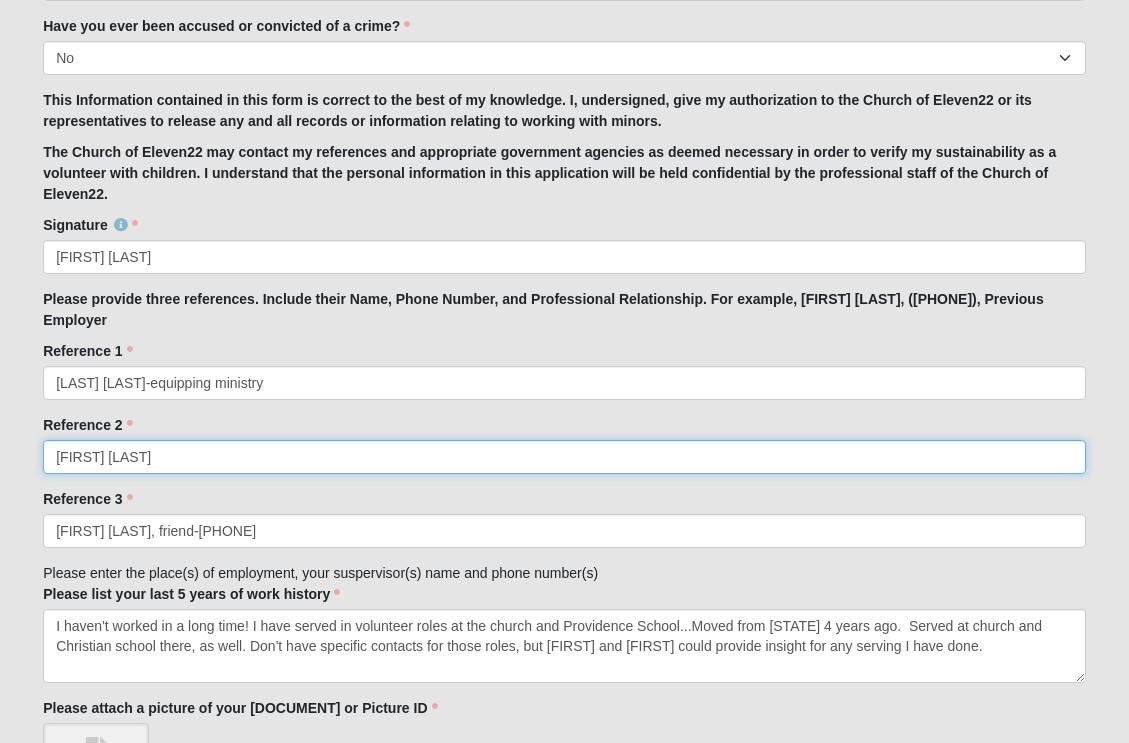 click on "[FIRST] [LAST]" at bounding box center (564, 457) 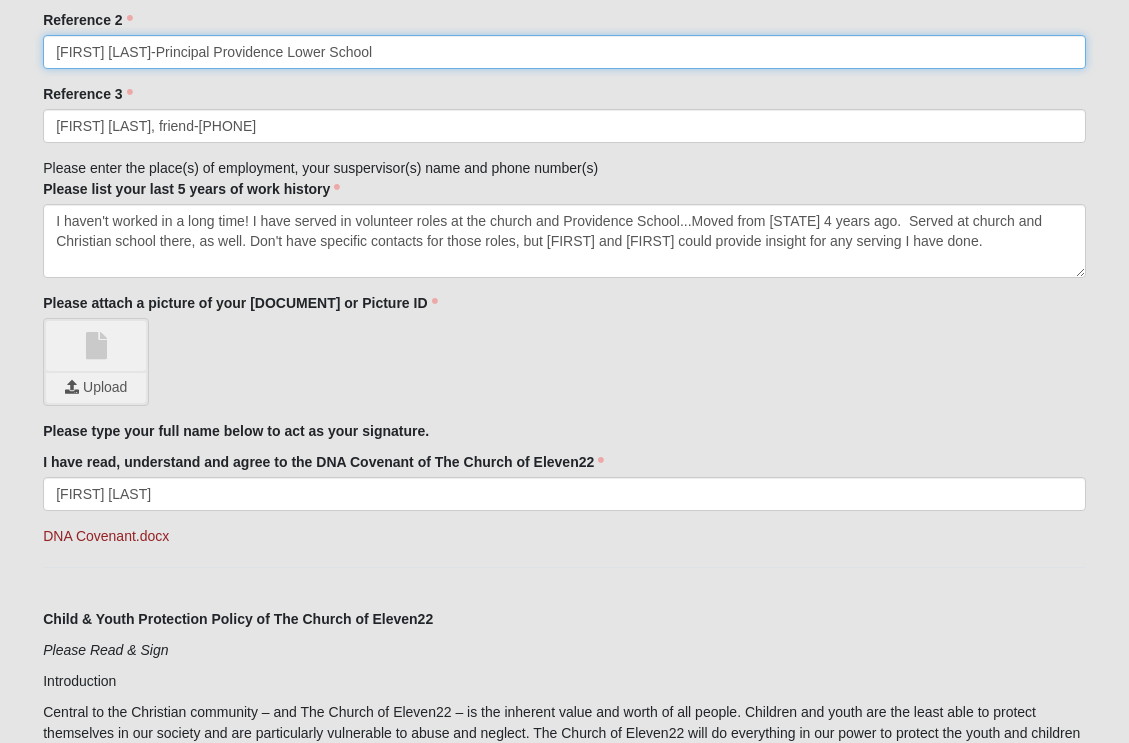scroll, scrollTop: 2315, scrollLeft: 0, axis: vertical 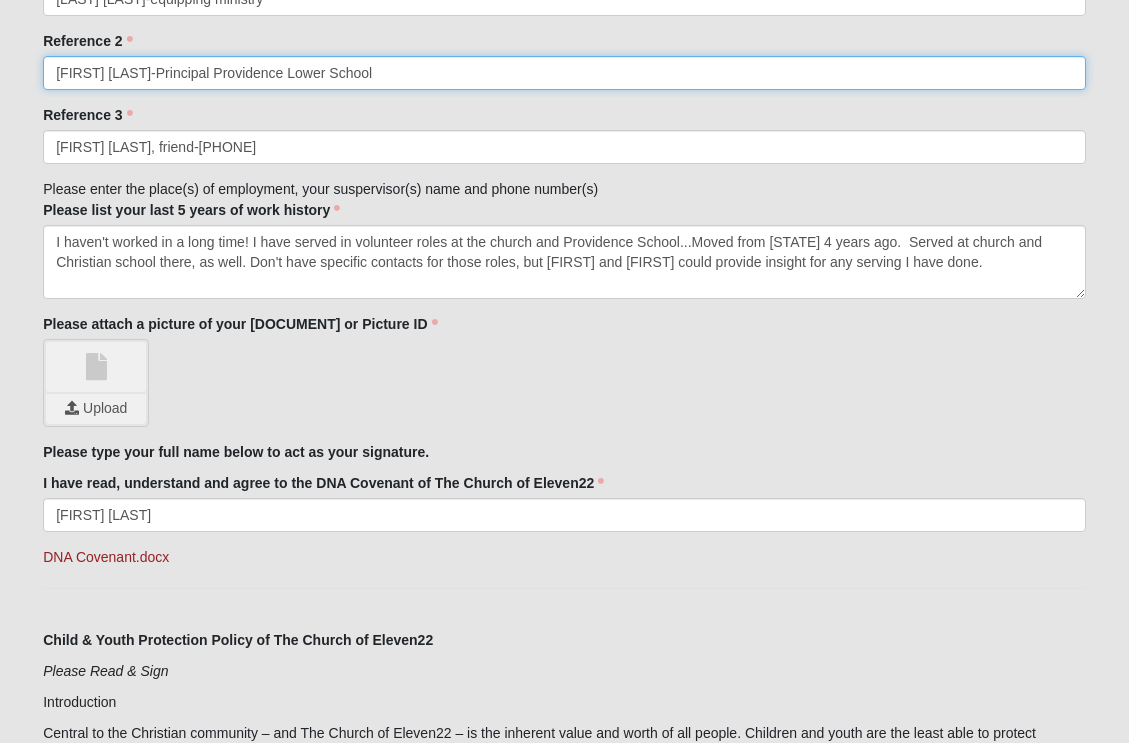 type on "[FIRST] [LAST]-Principal Providence Lower School" 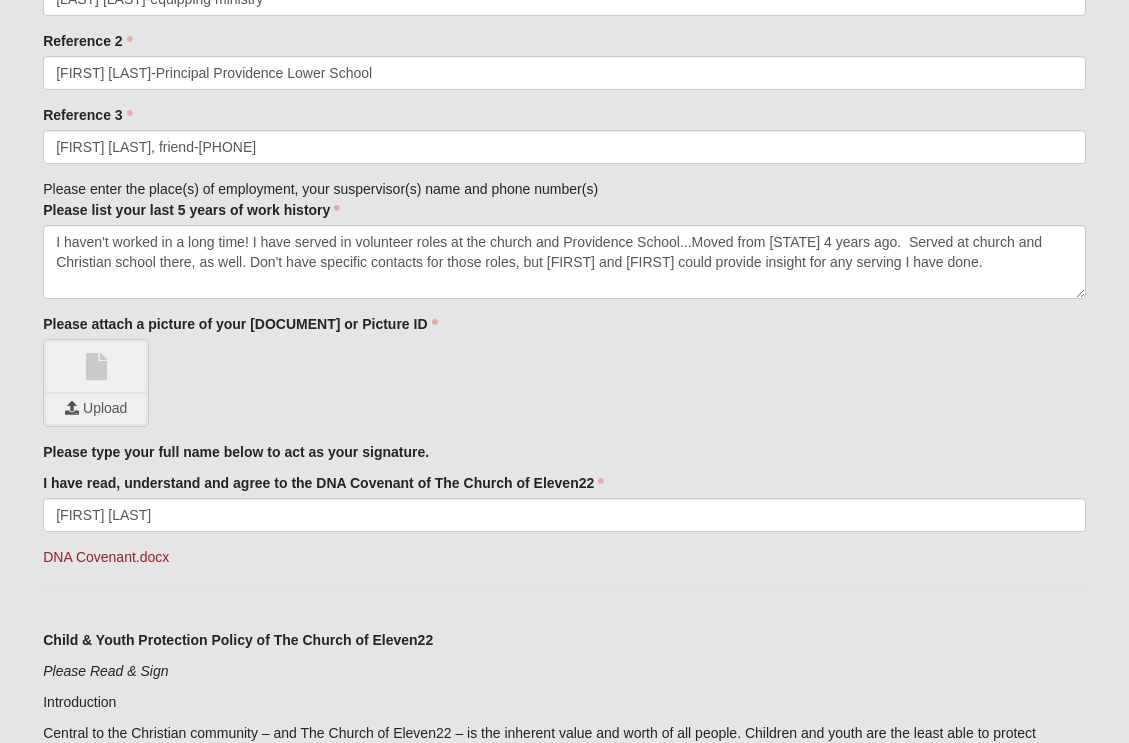 click at bounding box center [96, 409] 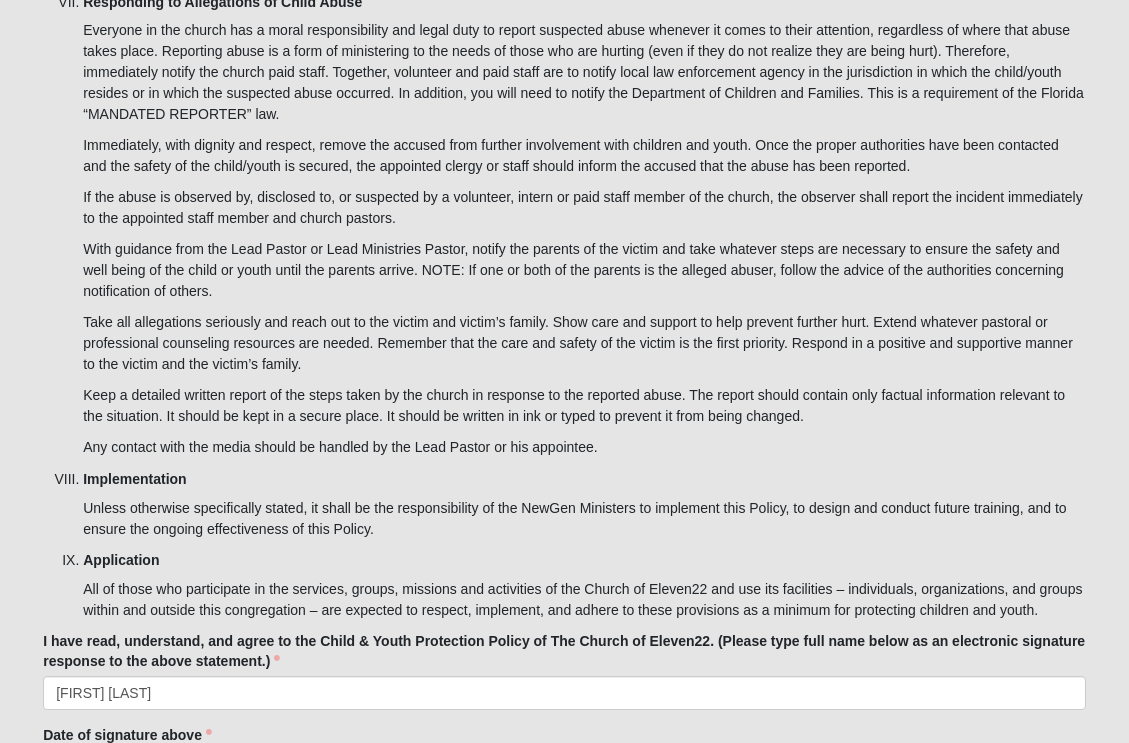 scroll, scrollTop: 6968, scrollLeft: 0, axis: vertical 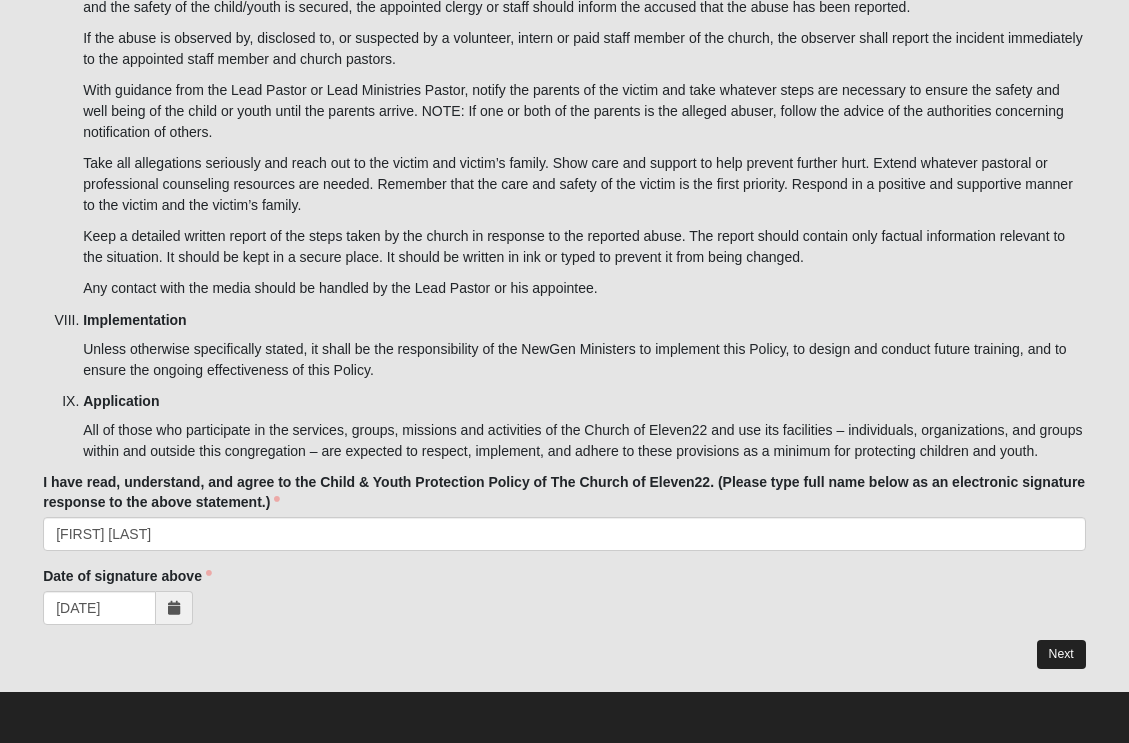 click on "Next" at bounding box center [1061, 654] 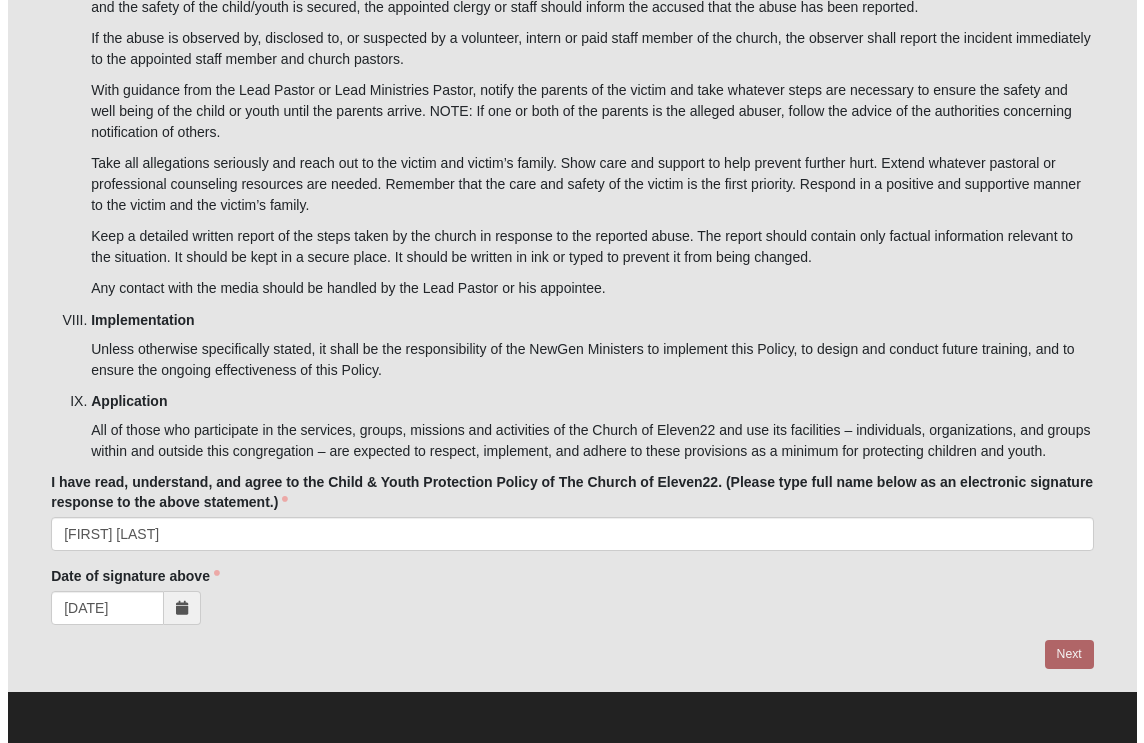 scroll, scrollTop: 0, scrollLeft: 0, axis: both 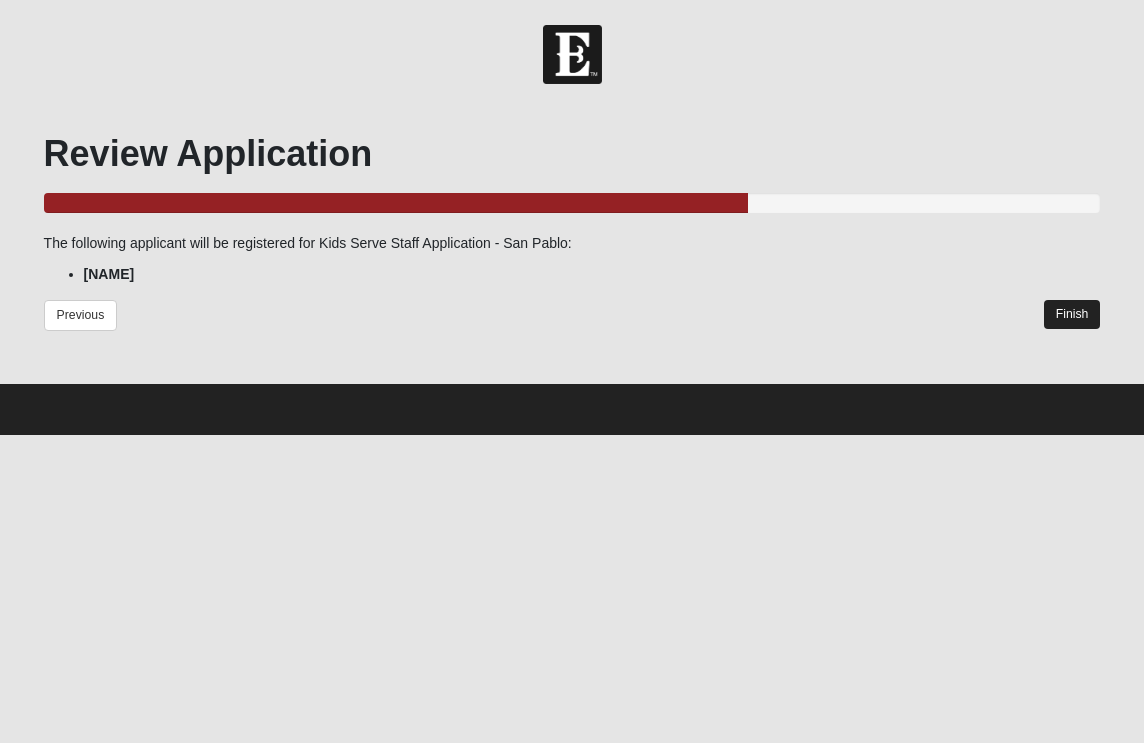 click on "Finish" at bounding box center (1072, 314) 